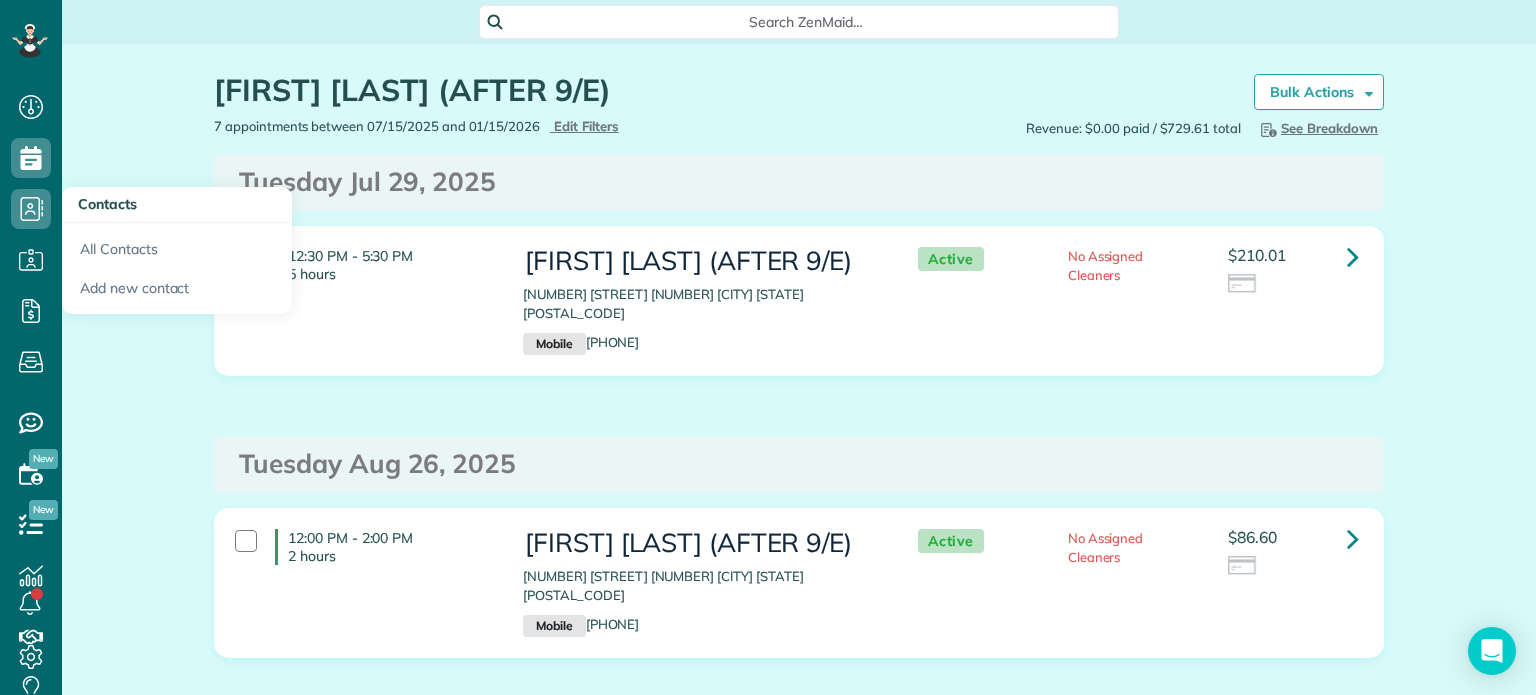 scroll, scrollTop: 0, scrollLeft: 0, axis: both 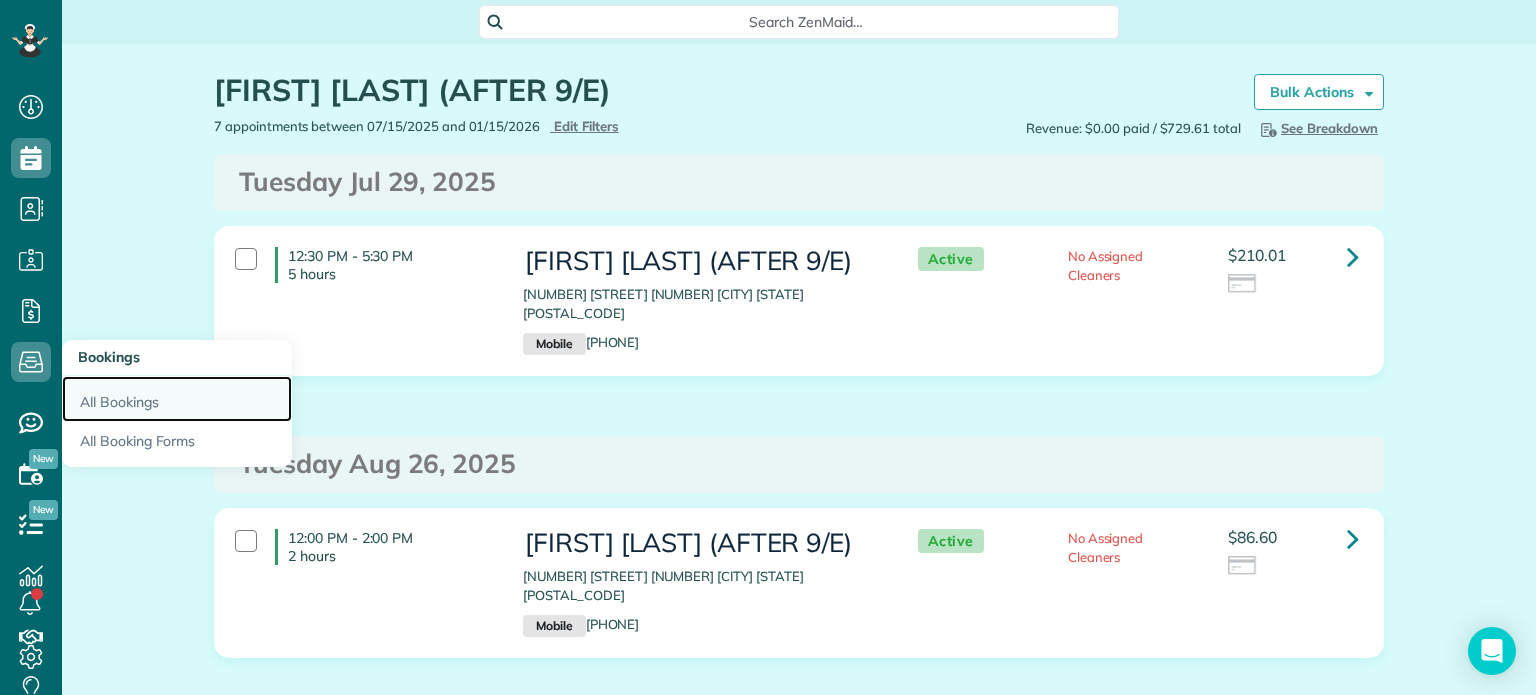 click on "All Bookings" at bounding box center [177, 399] 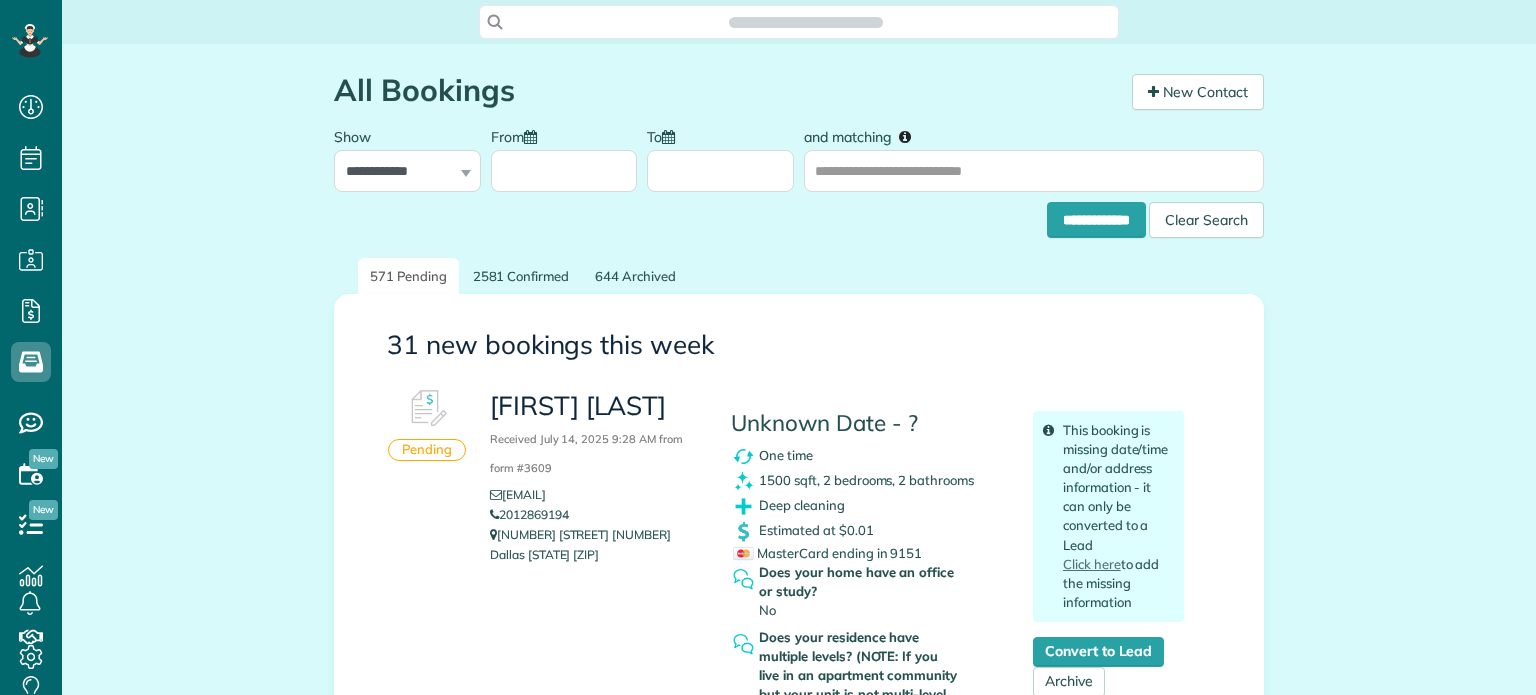 scroll, scrollTop: 0, scrollLeft: 0, axis: both 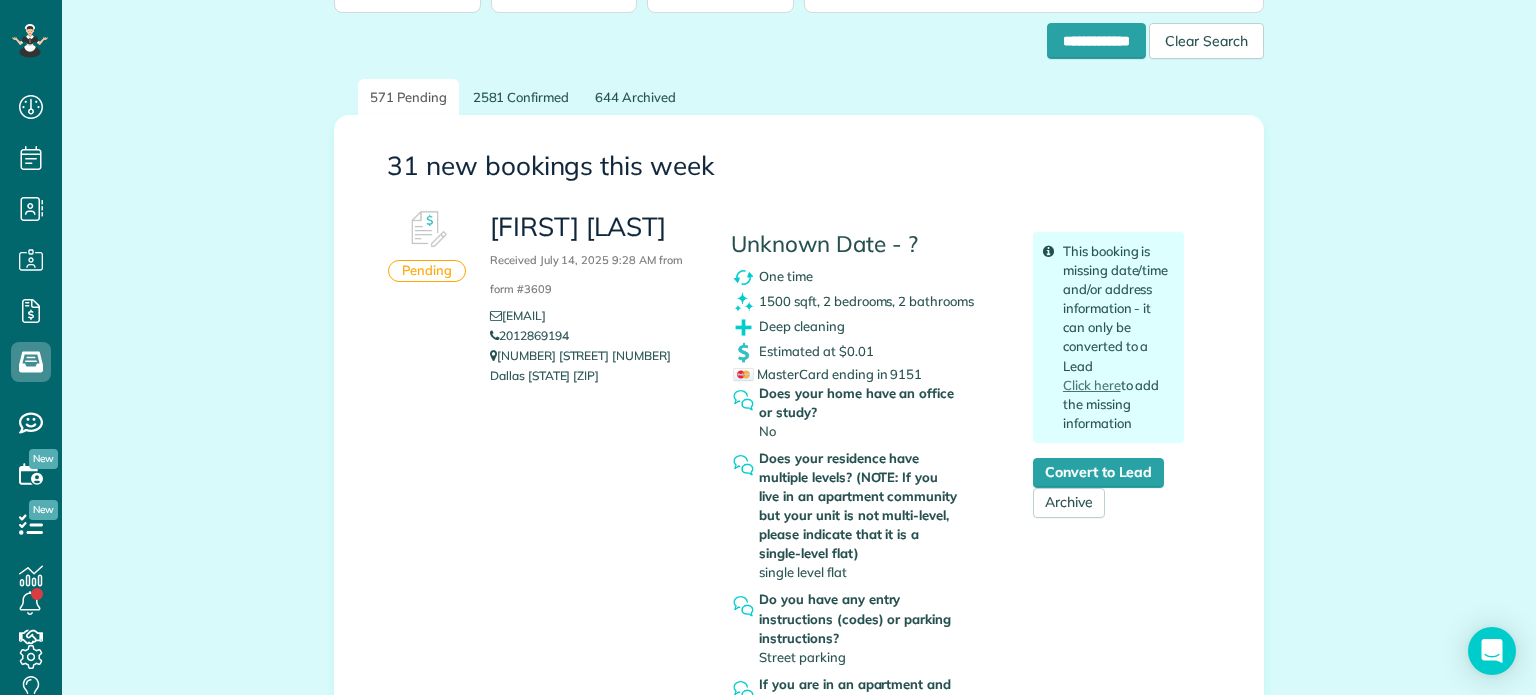 drag, startPoint x: 568, startPoint y: 331, endPoint x: 496, endPoint y: 333, distance: 72.02777 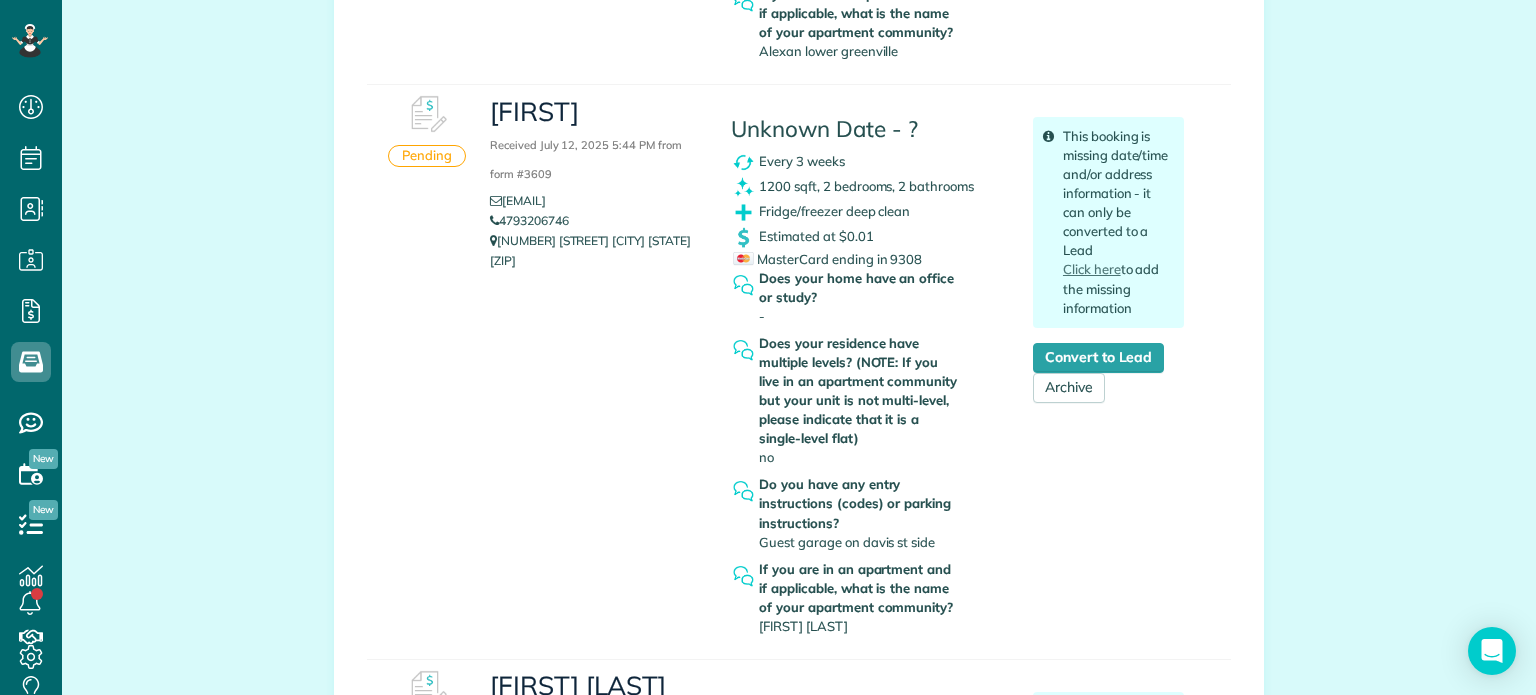 scroll, scrollTop: 899, scrollLeft: 0, axis: vertical 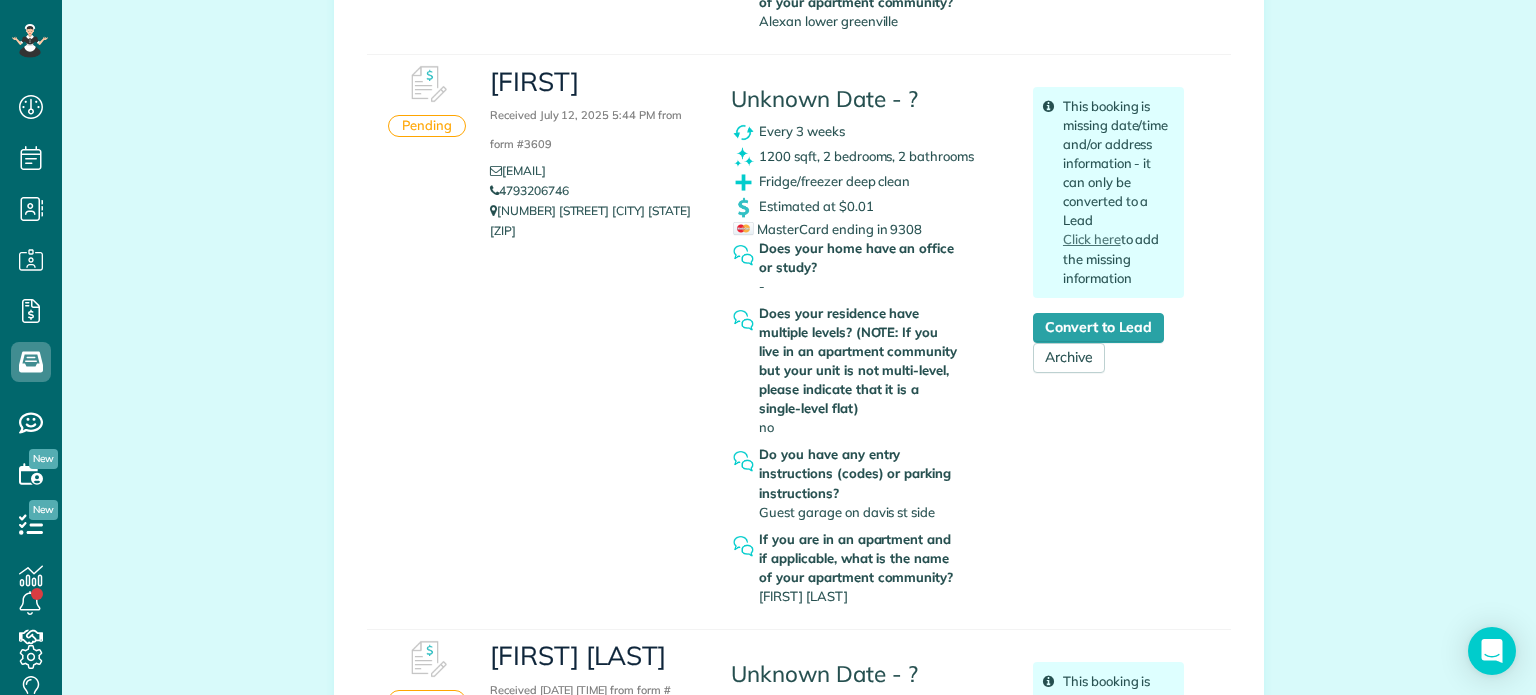 drag, startPoint x: 576, startPoint y: 194, endPoint x: 495, endPoint y: 189, distance: 81.154175 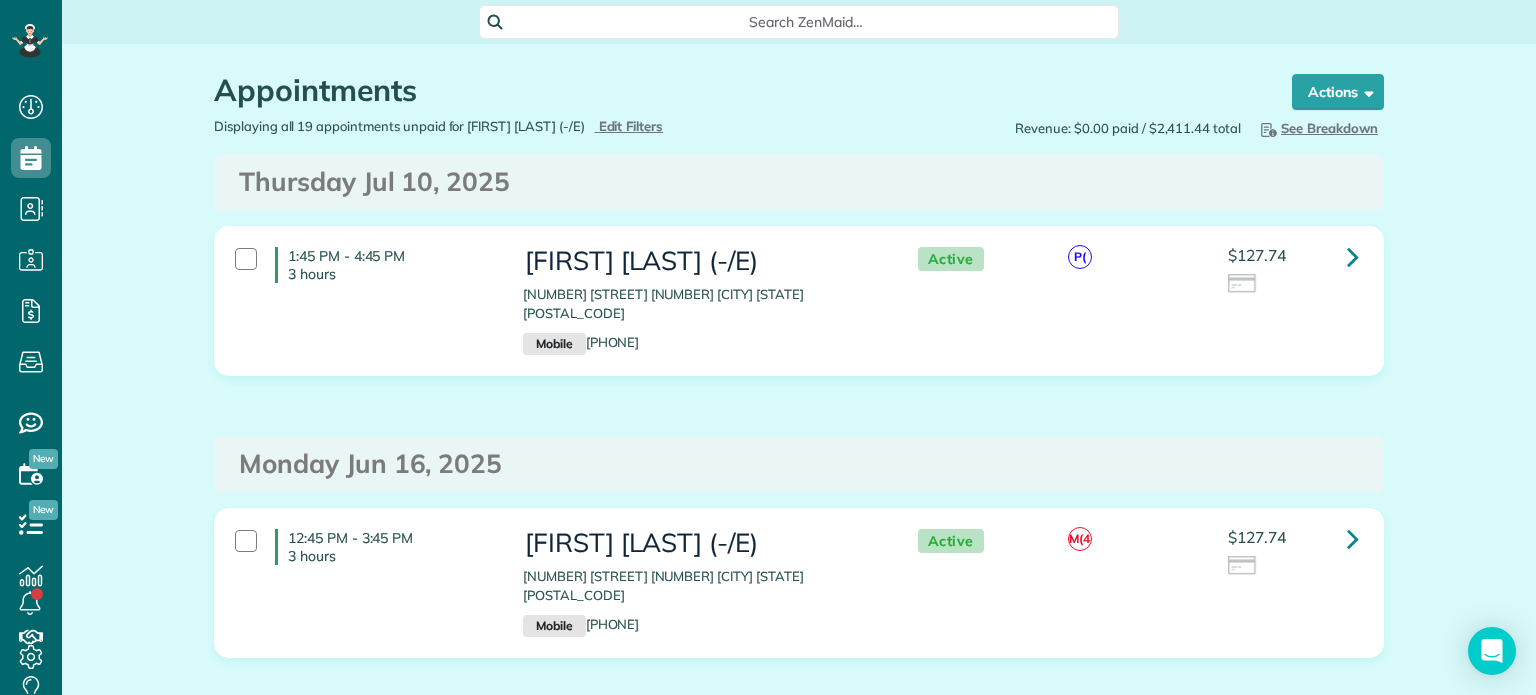 scroll, scrollTop: 0, scrollLeft: 0, axis: both 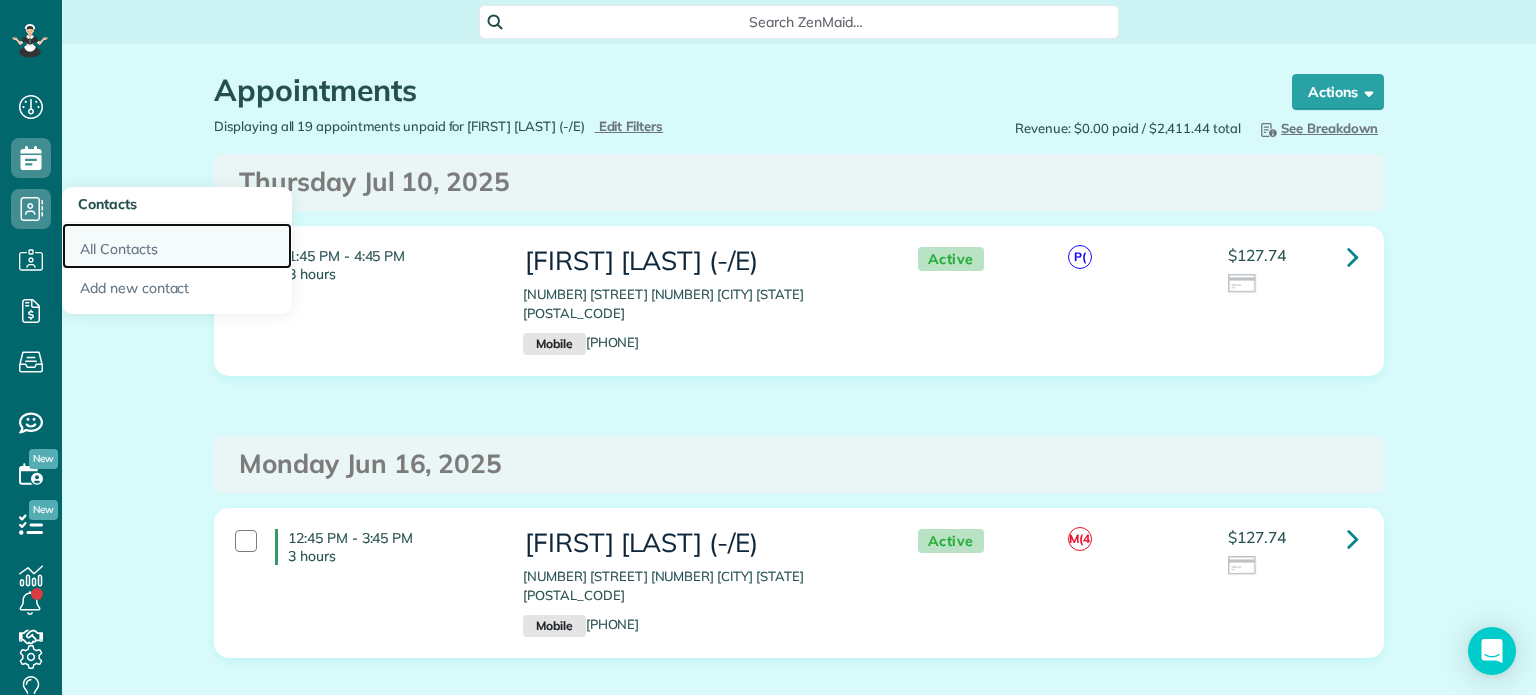 click on "All Contacts" at bounding box center [177, 246] 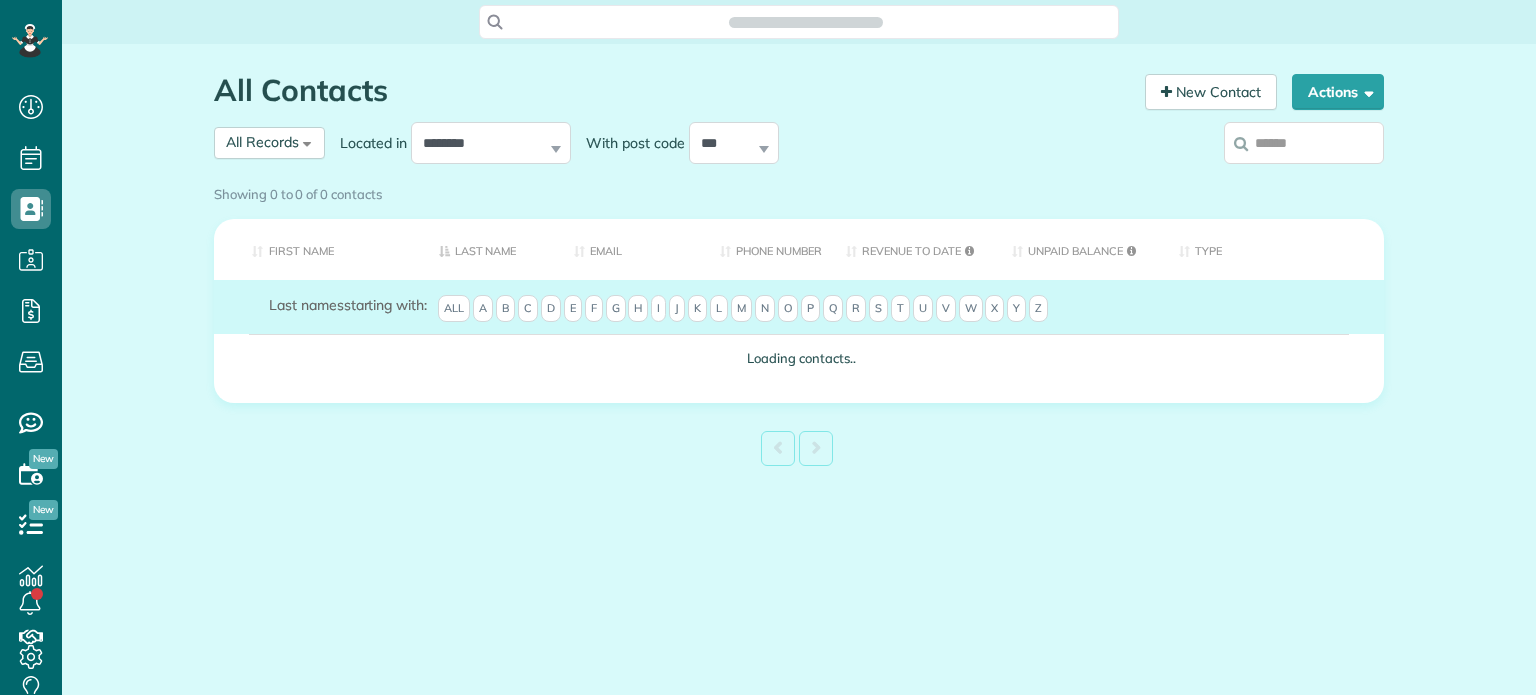 scroll, scrollTop: 0, scrollLeft: 0, axis: both 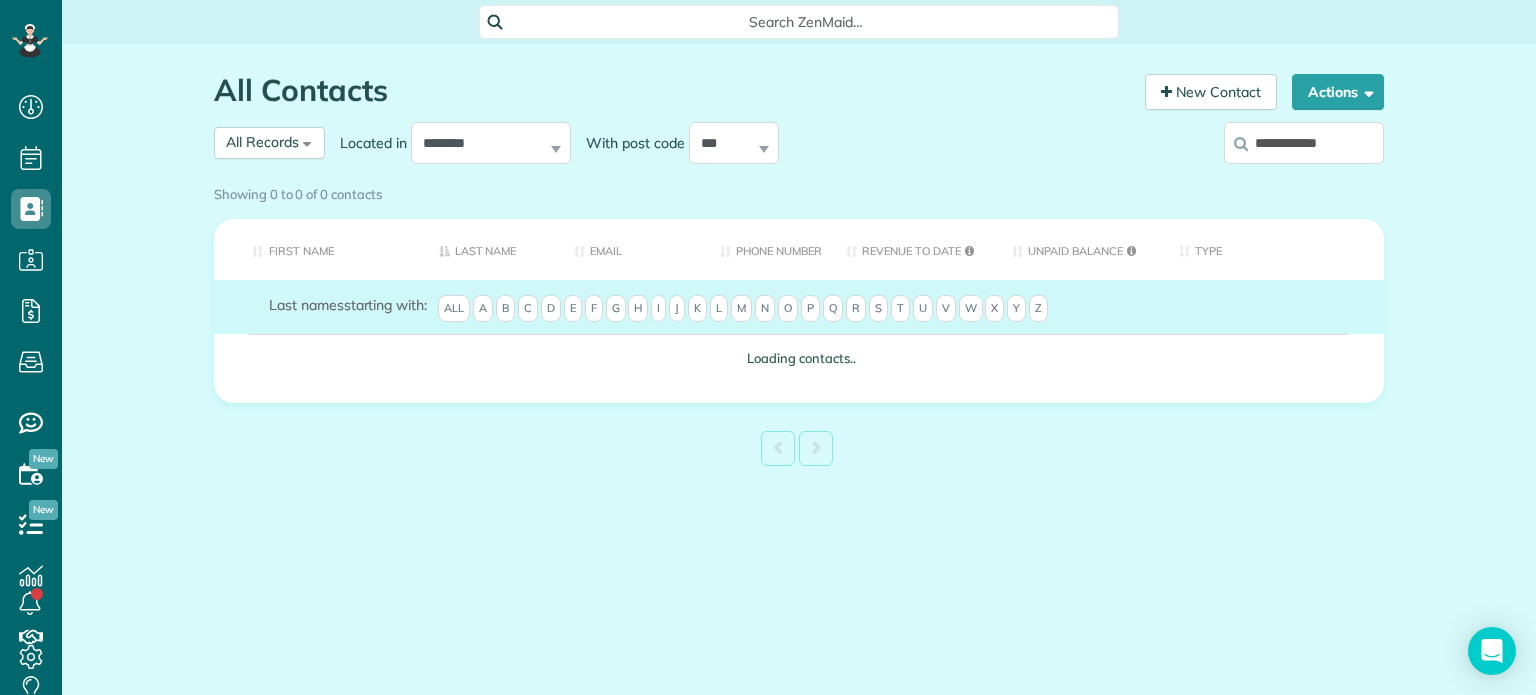 type on "**********" 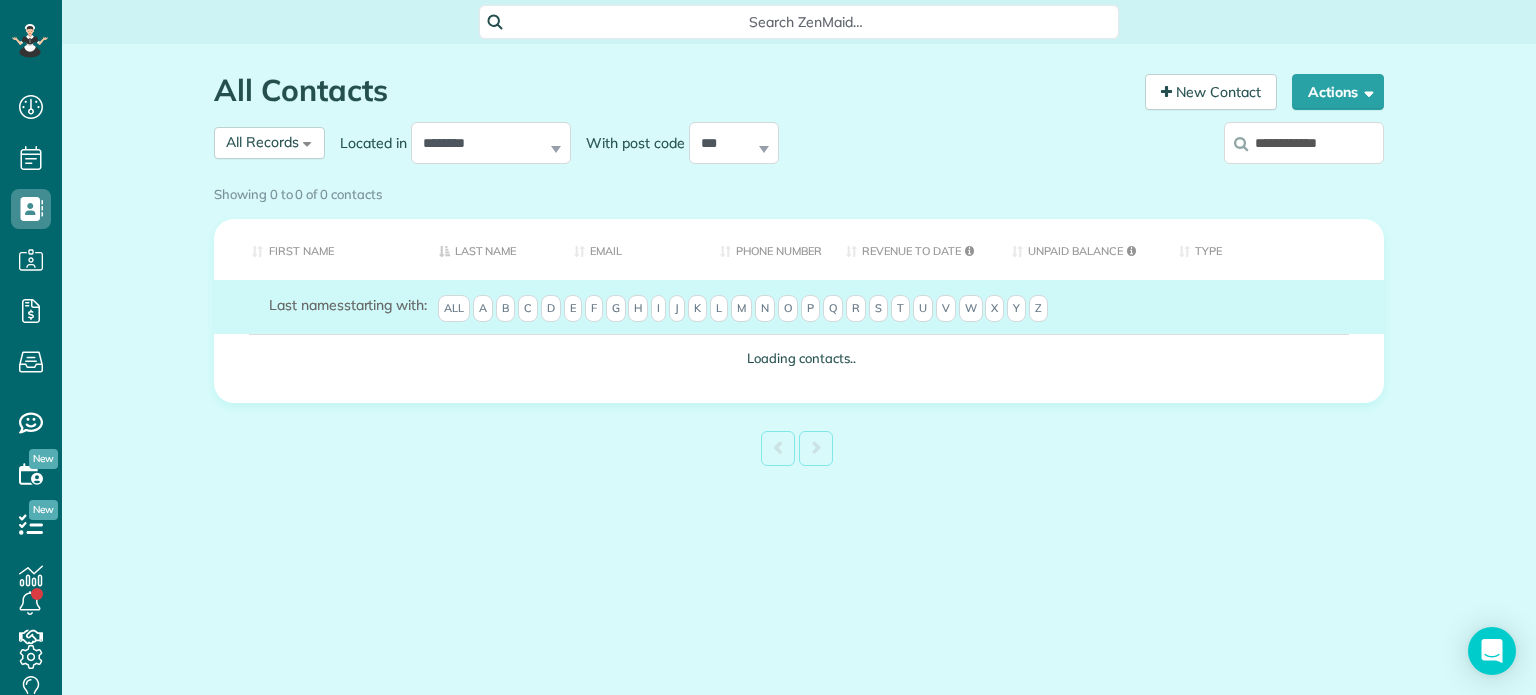 click on "Showing 0 to 0 of 0 contacts" at bounding box center (799, 190) 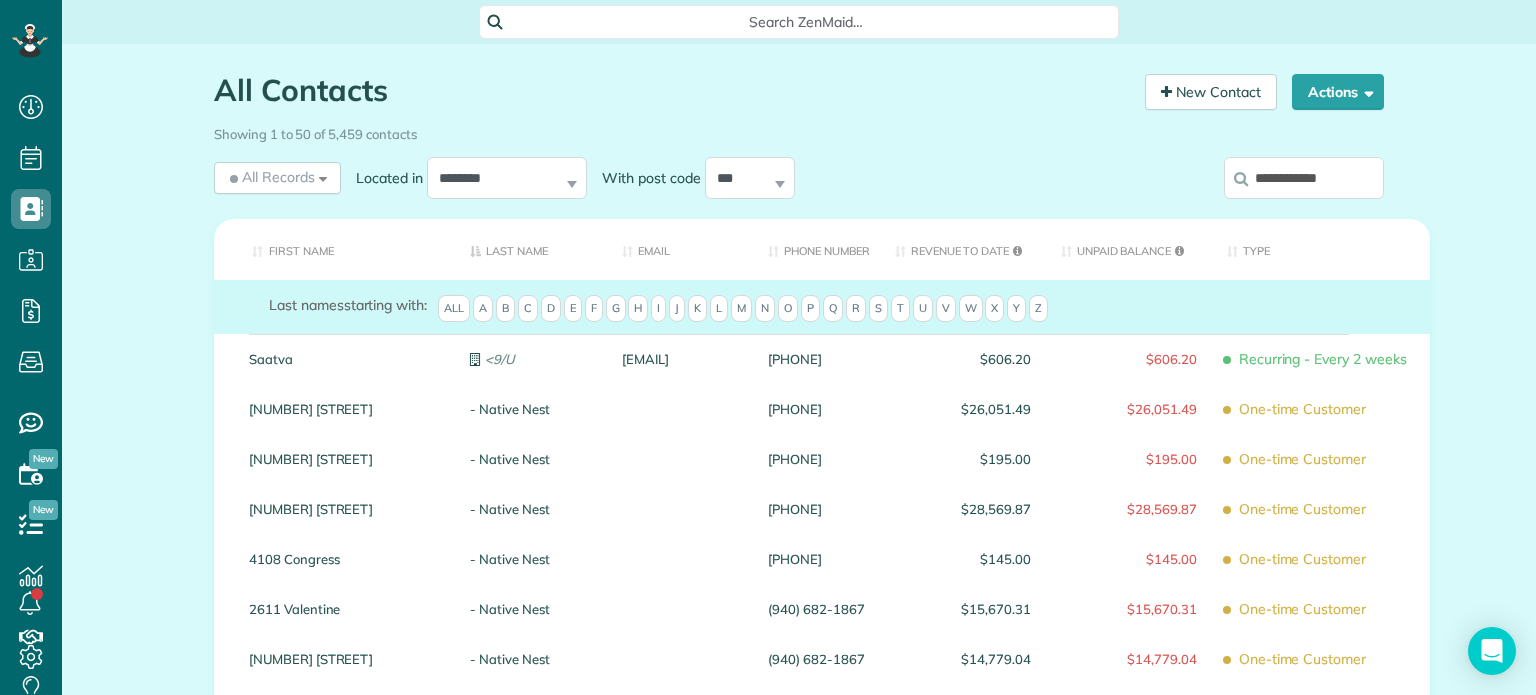 click on "Showing 1 to 50 of 5,459 contacts" at bounding box center [799, 130] 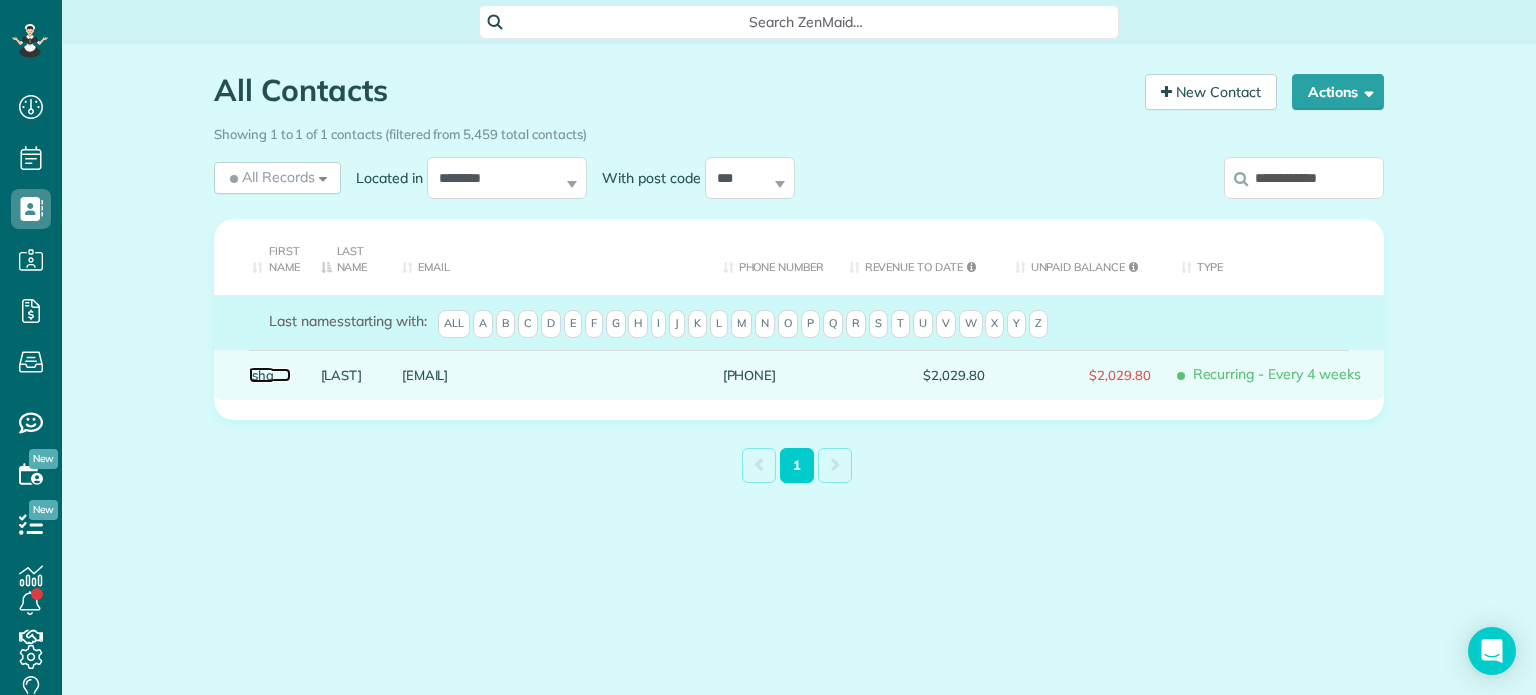 click on "Isha" at bounding box center (270, 375) 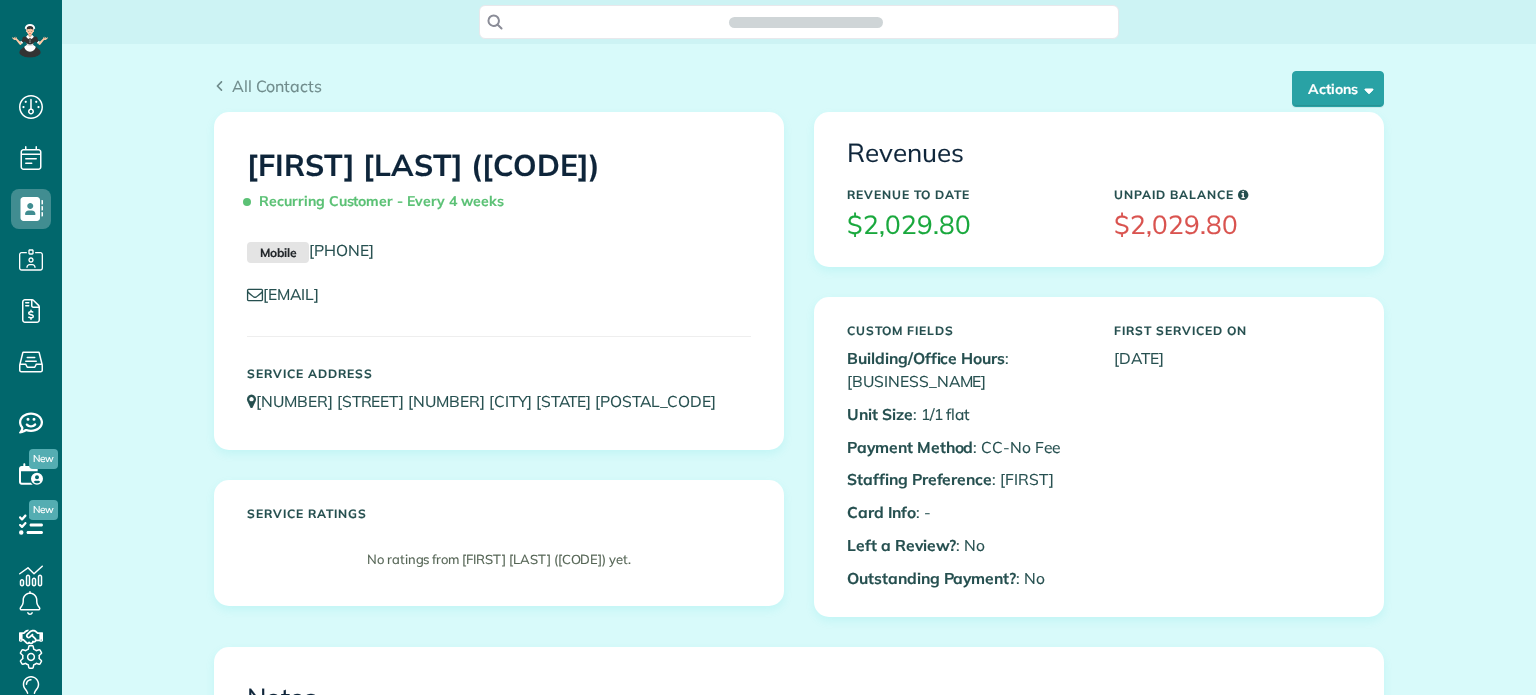 scroll, scrollTop: 0, scrollLeft: 0, axis: both 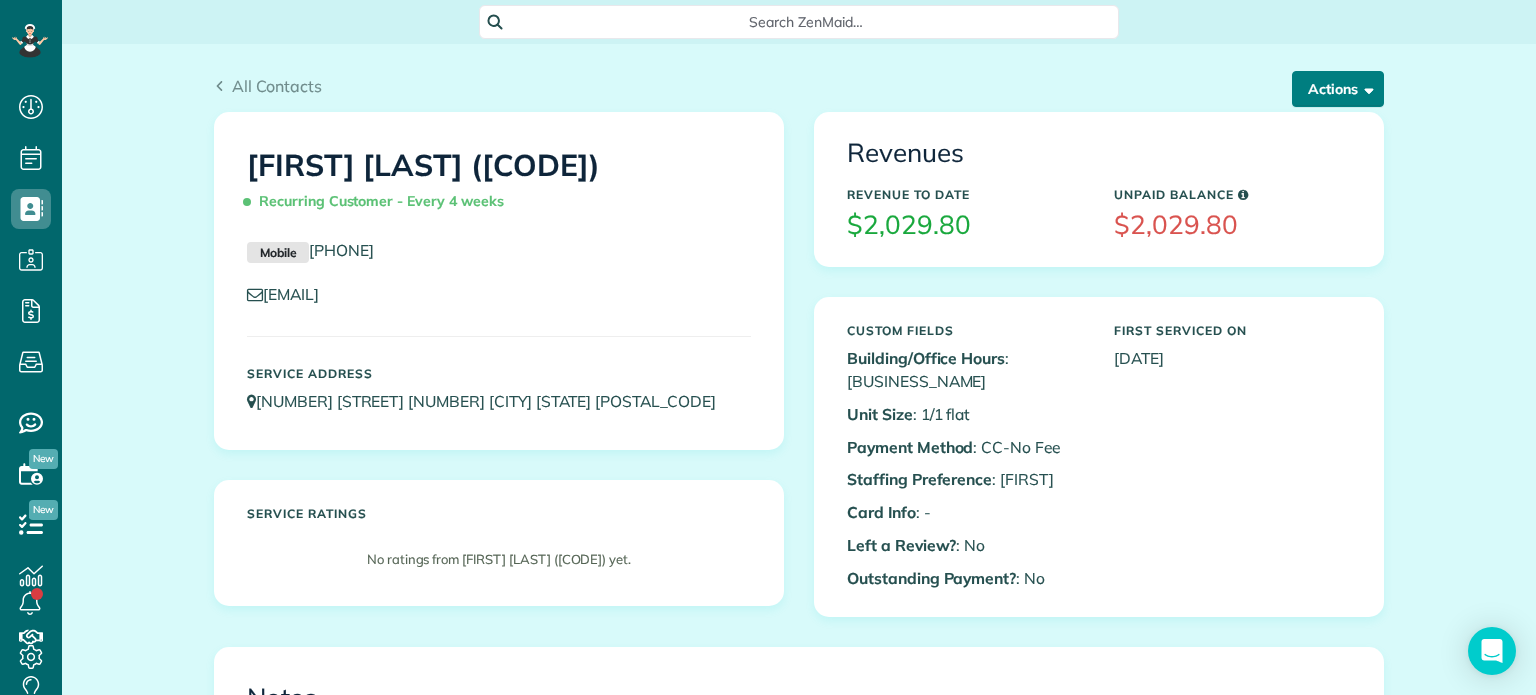 click at bounding box center (1365, 88) 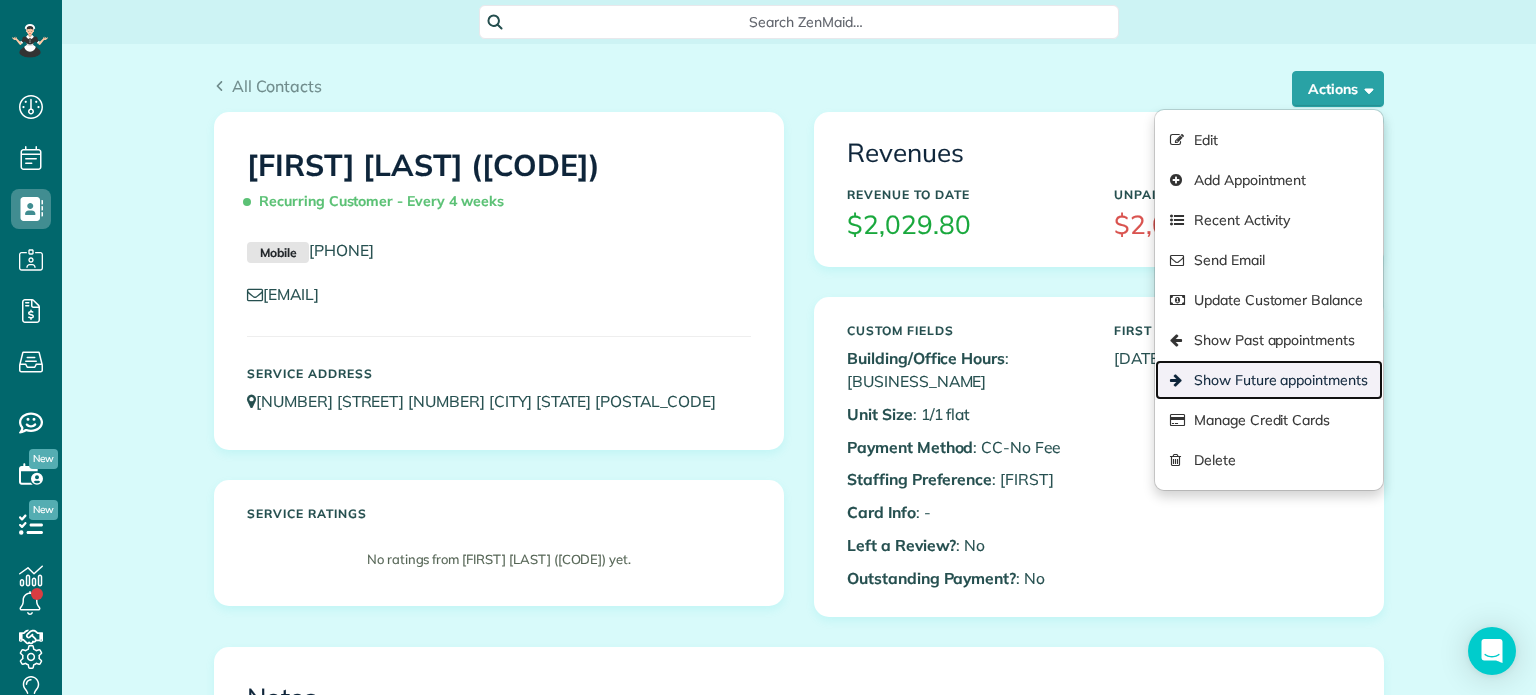 click on "Show Future appointments" at bounding box center [1269, 380] 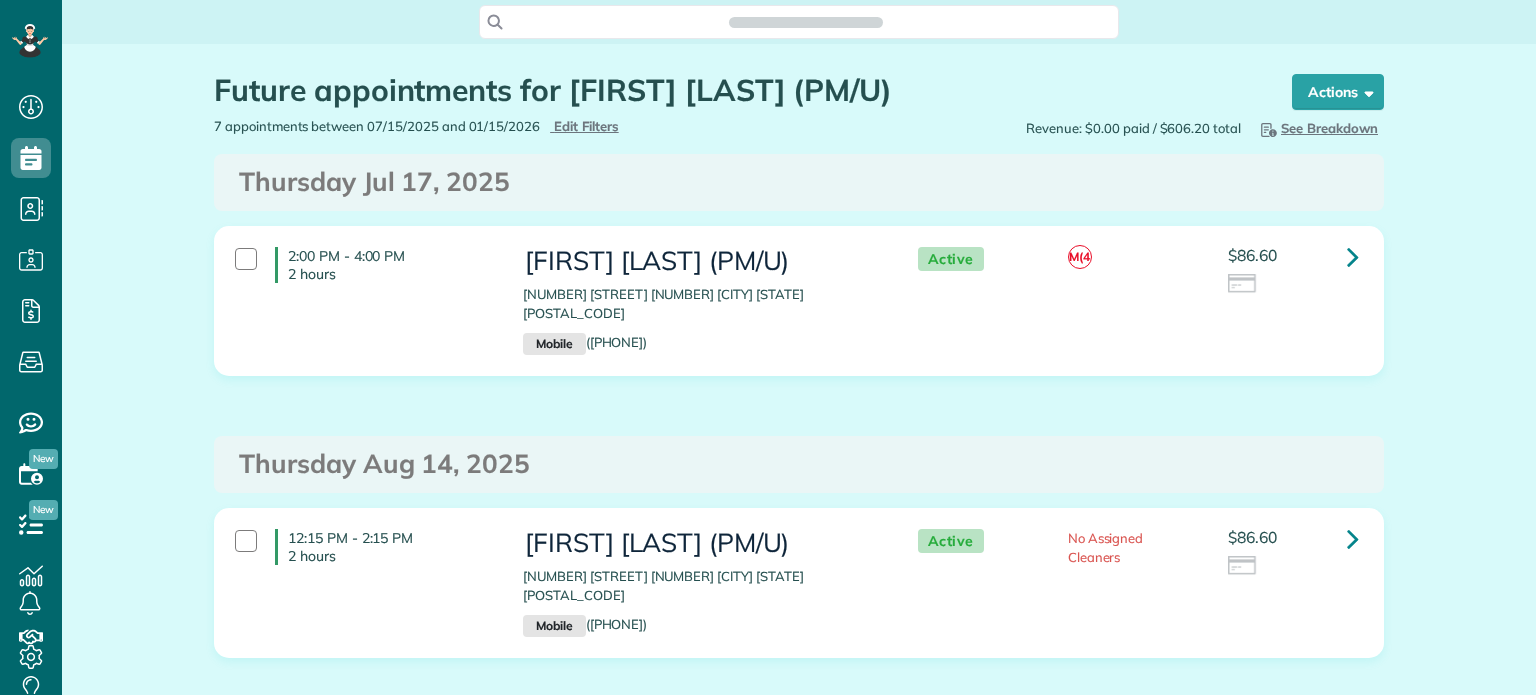 scroll, scrollTop: 0, scrollLeft: 0, axis: both 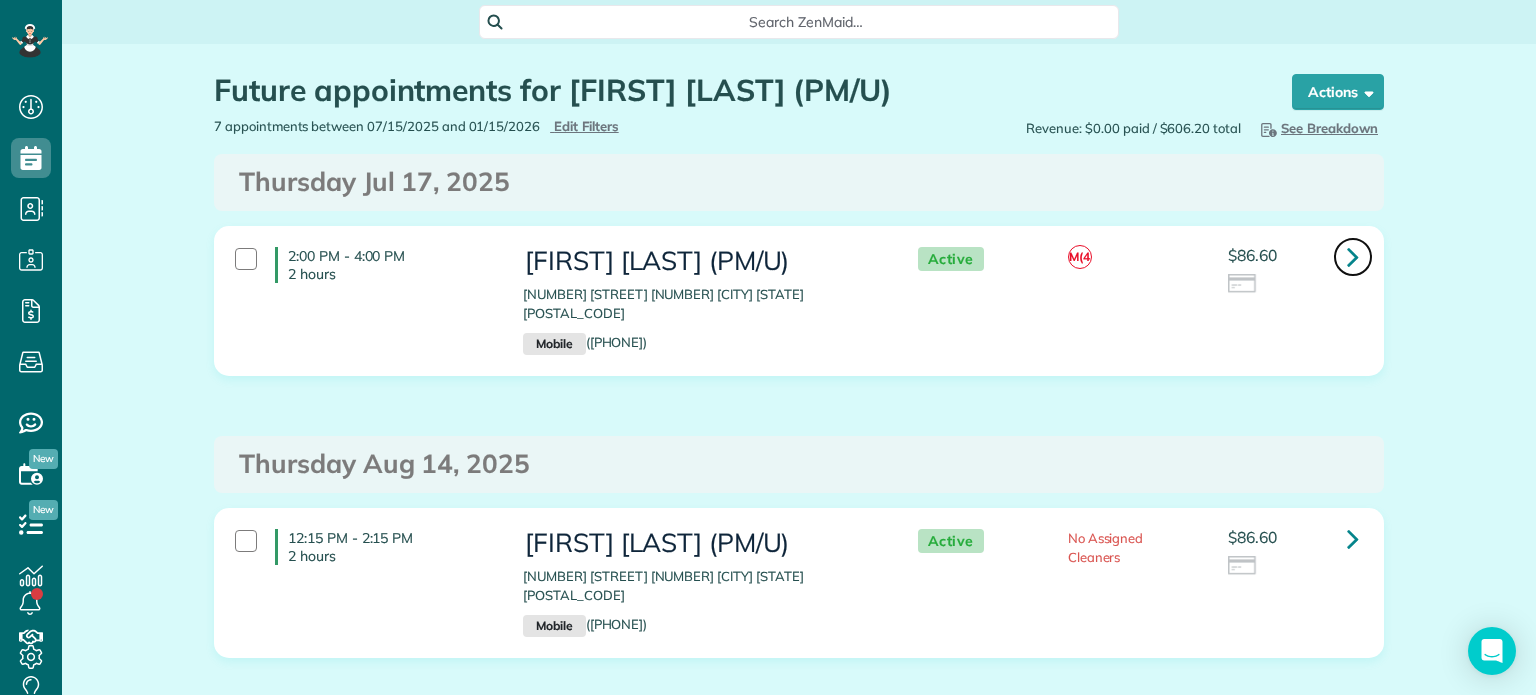click at bounding box center (1353, 256) 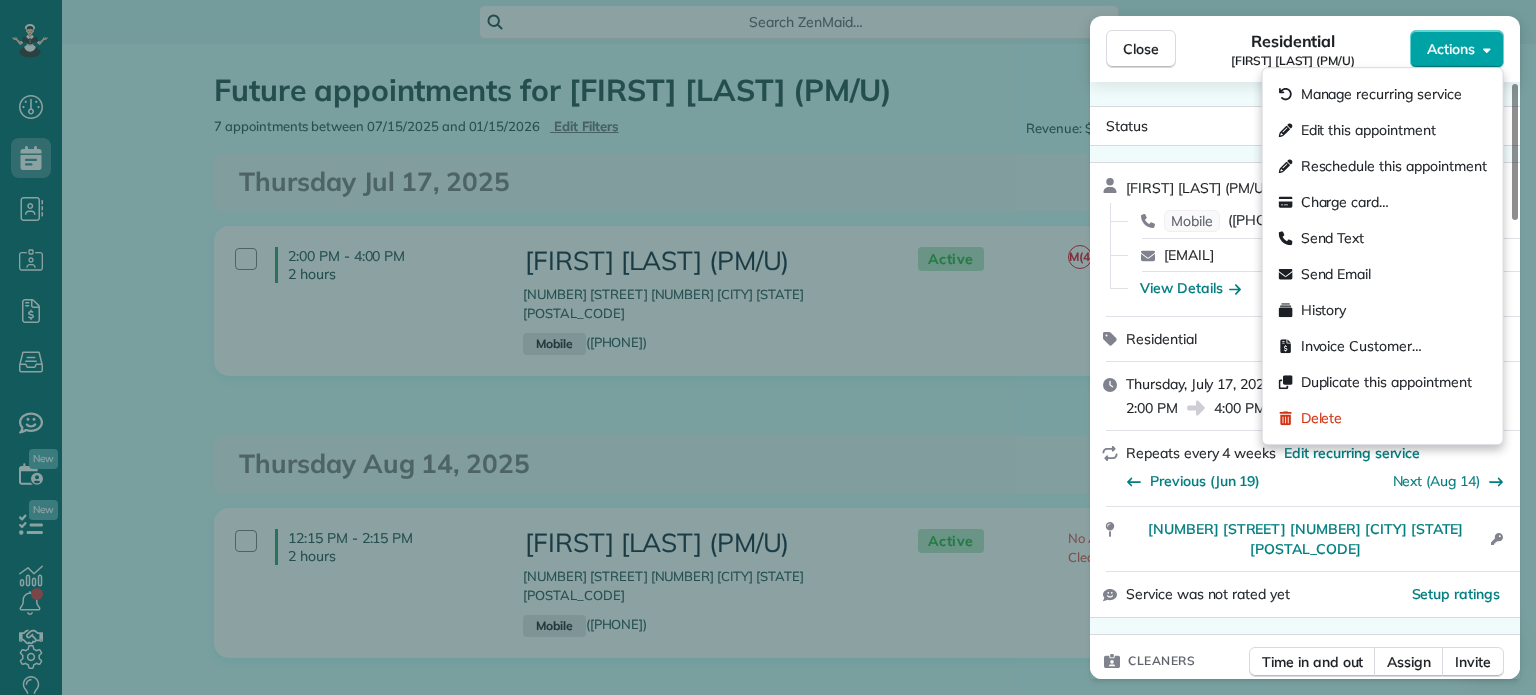 click on "Actions" at bounding box center (1457, 49) 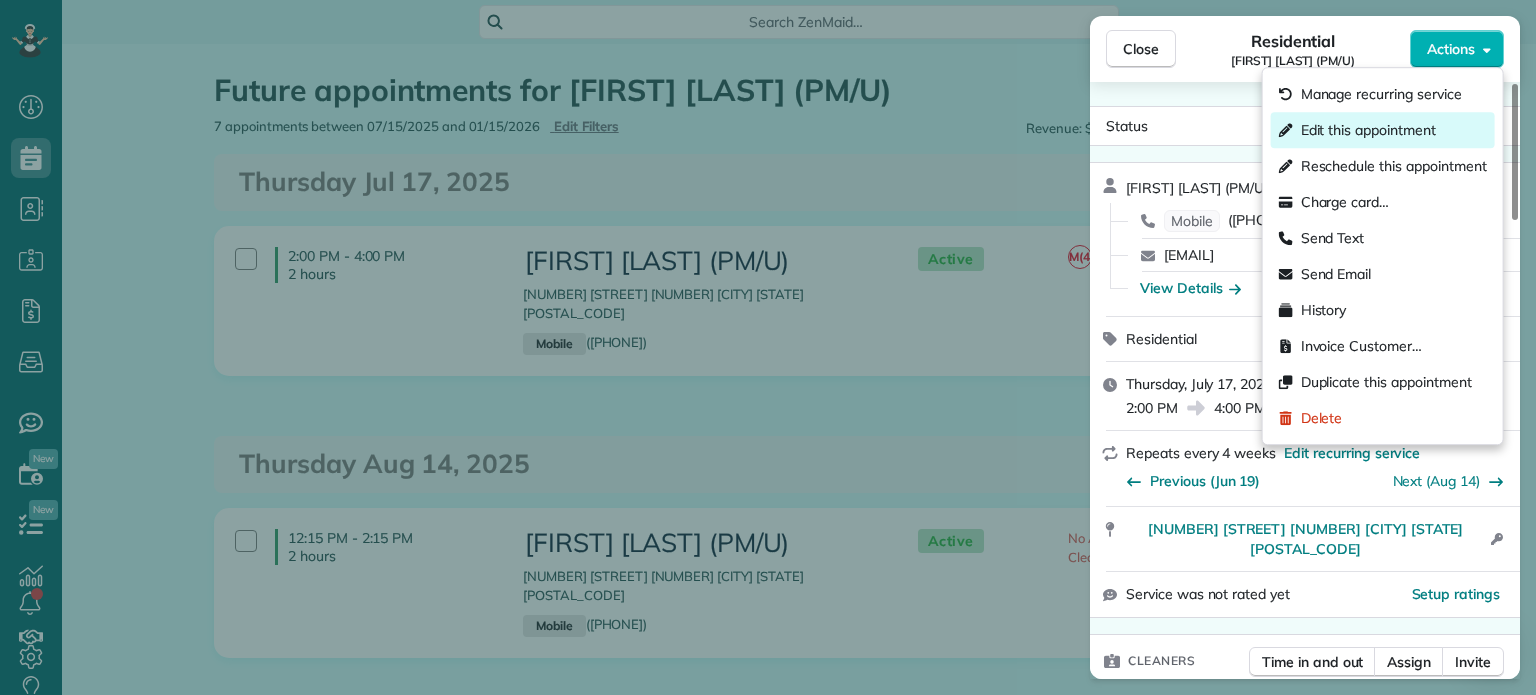 click on "Edit this appointment" at bounding box center [1368, 130] 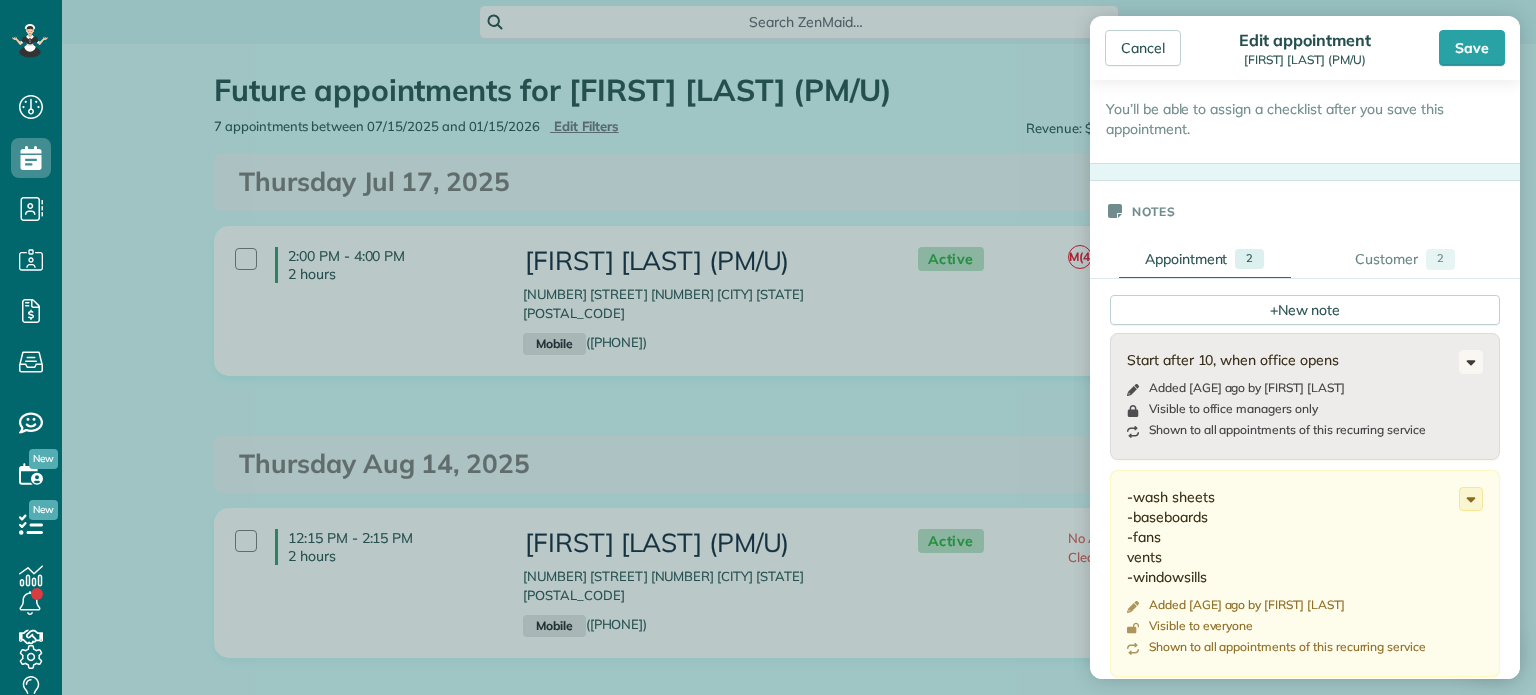 scroll, scrollTop: 537, scrollLeft: 0, axis: vertical 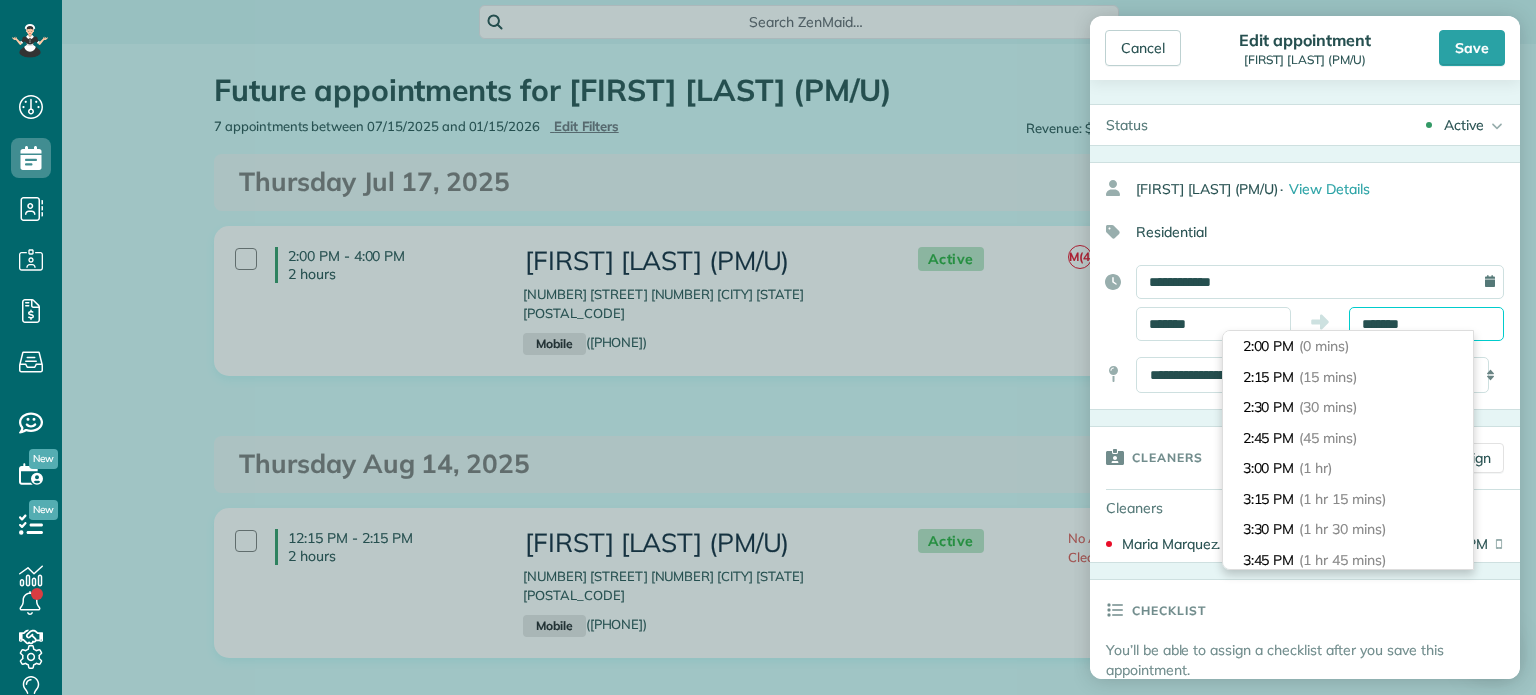 click on "Dashboard
Scheduling
Calendar View
List View
Dispatch View - Weekly scheduling (Beta)" at bounding box center [768, 347] 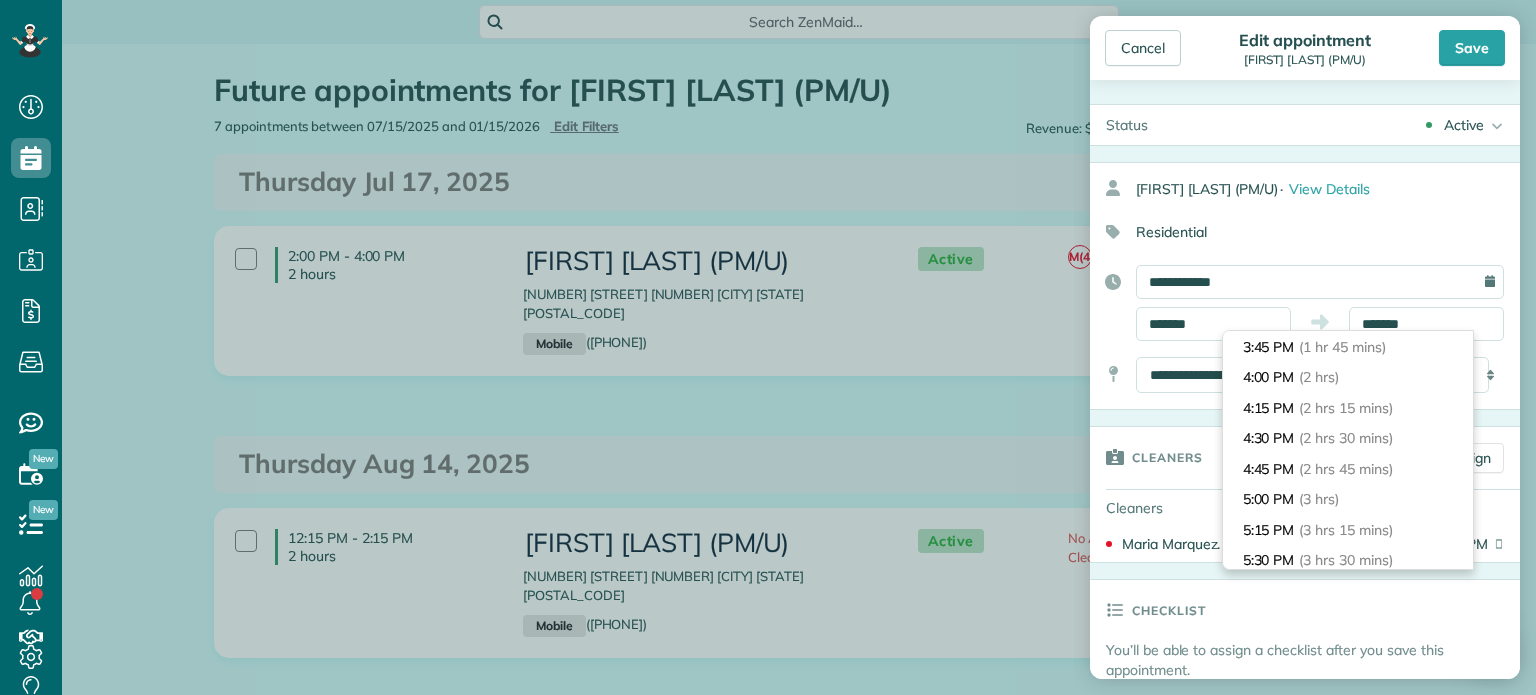 click on "Residential" at bounding box center [1297, 232] 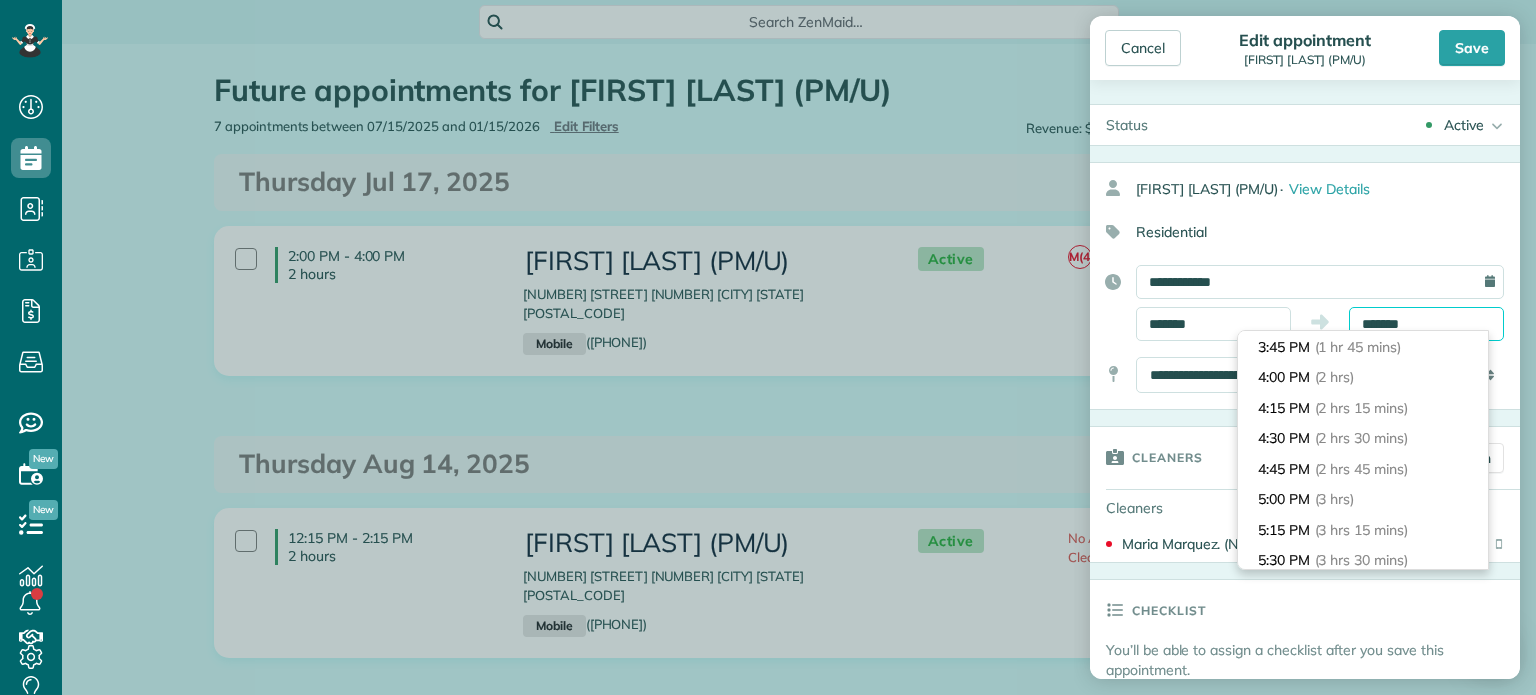 click on "*******" at bounding box center (1426, 324) 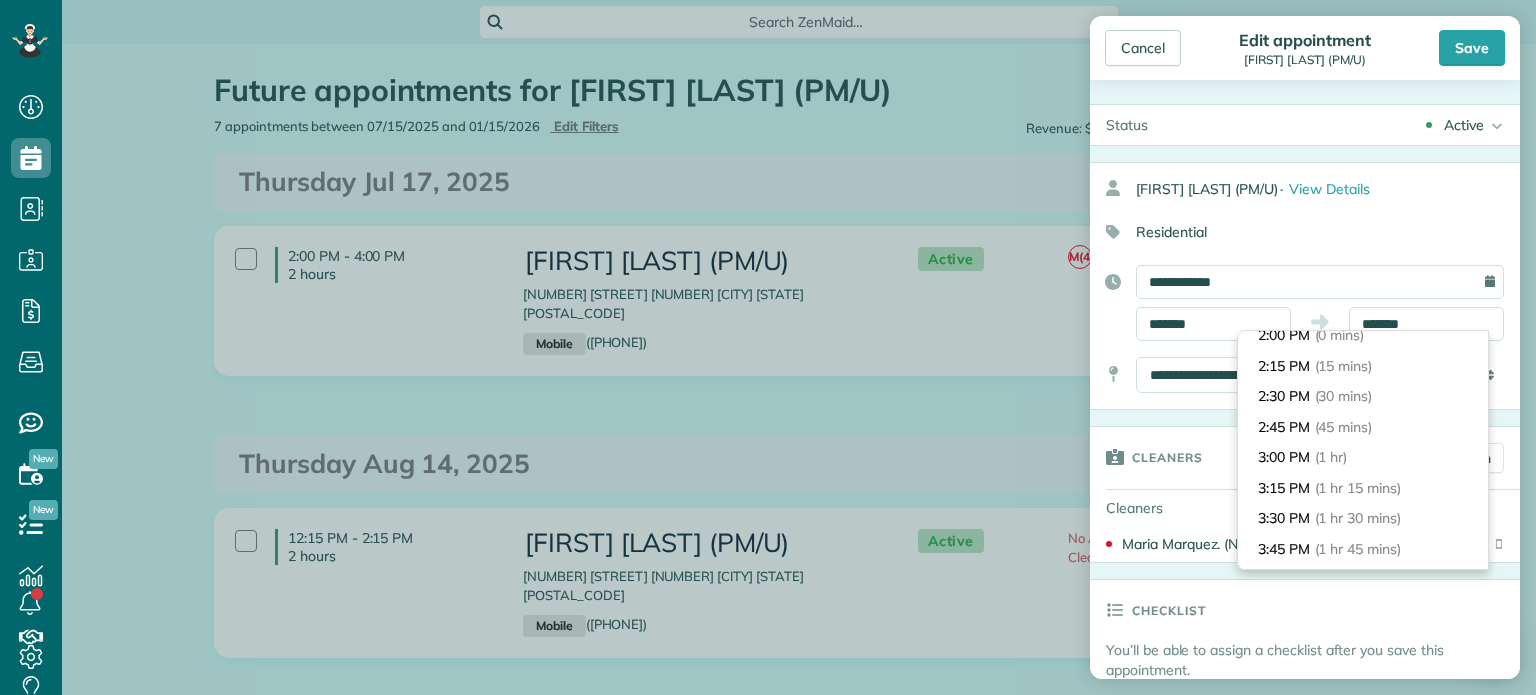 scroll, scrollTop: 0, scrollLeft: 0, axis: both 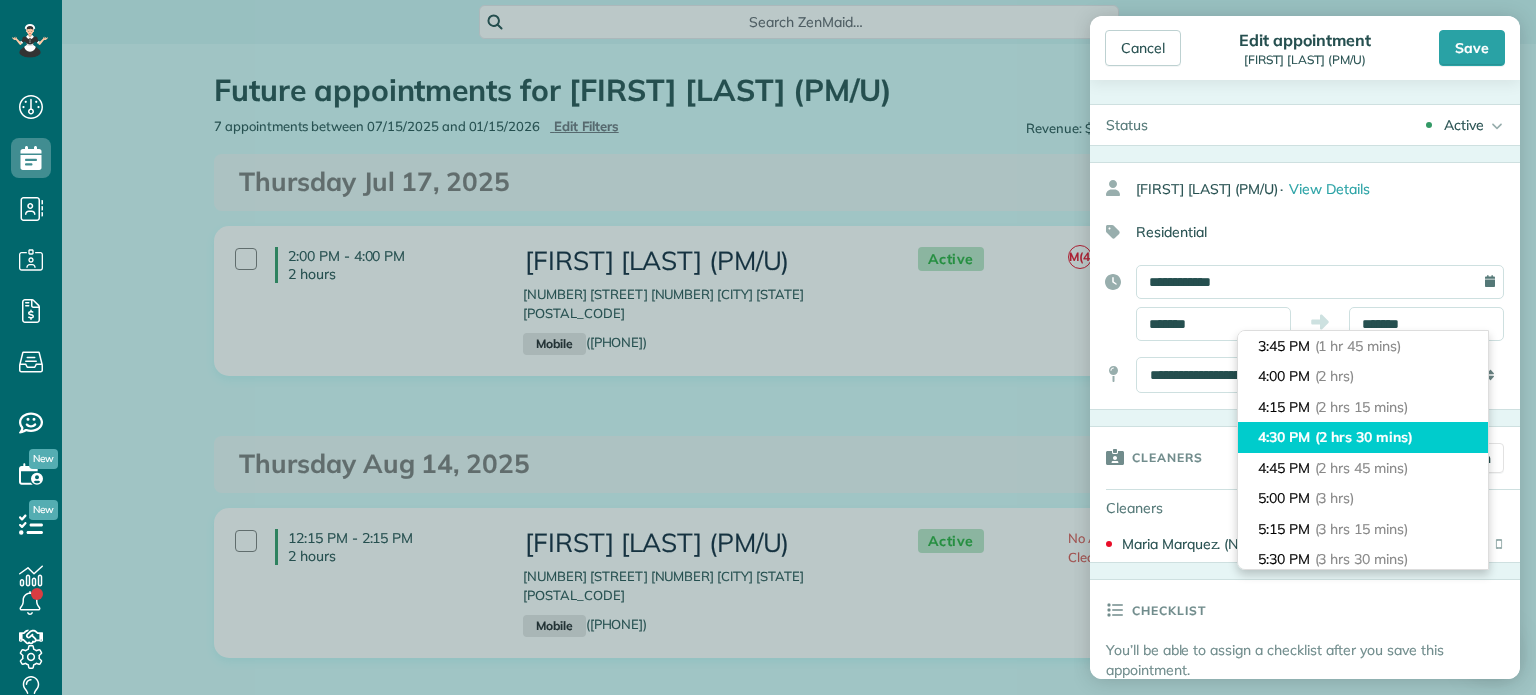 type on "*******" 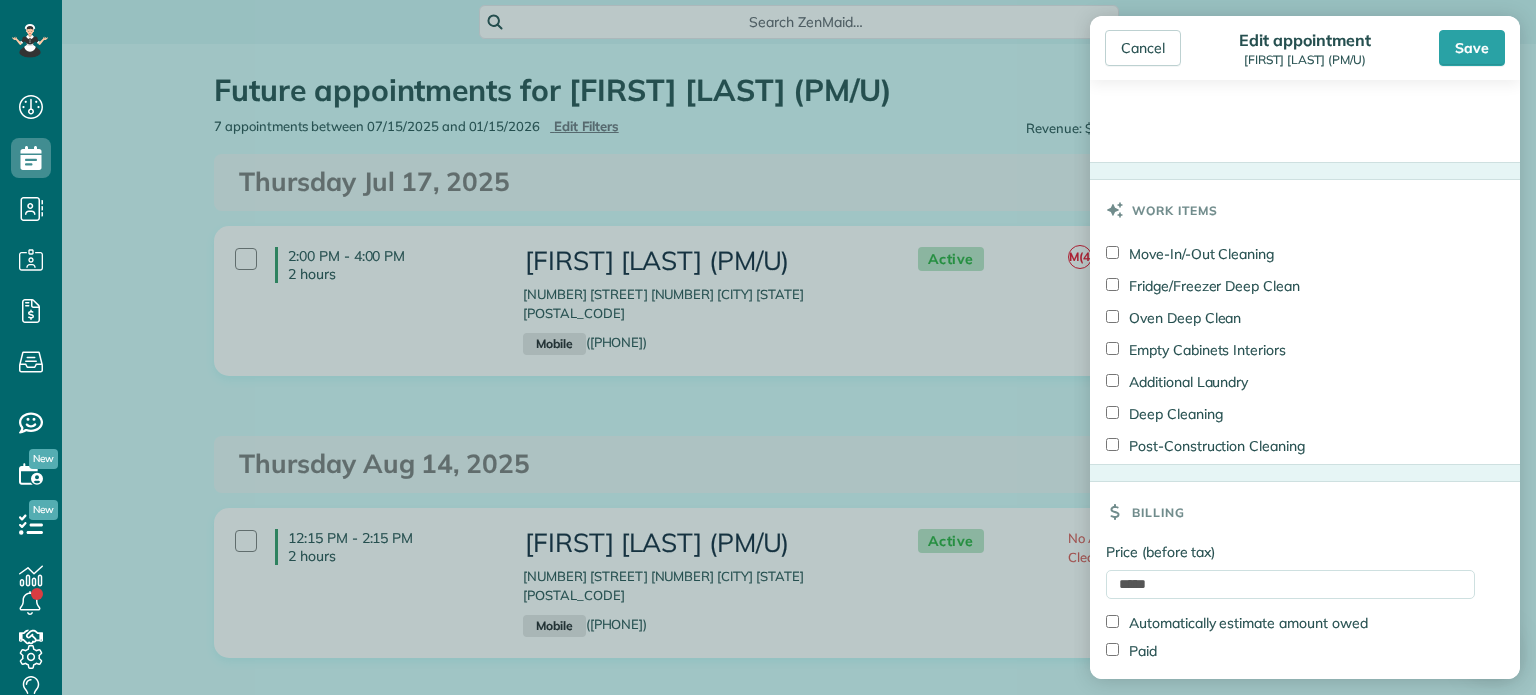 scroll, scrollTop: 1224, scrollLeft: 0, axis: vertical 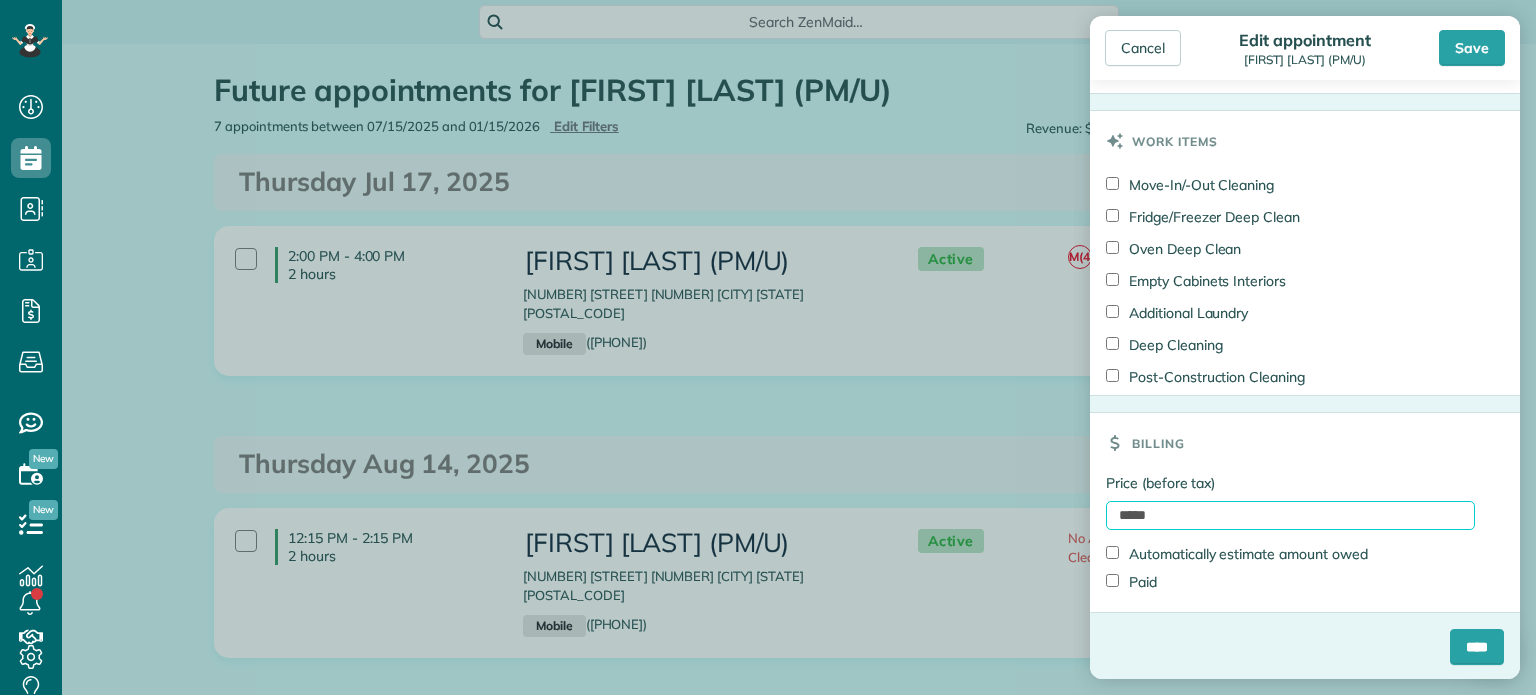 drag, startPoint x: 1177, startPoint y: 515, endPoint x: 1098, endPoint y: 500, distance: 80.411446 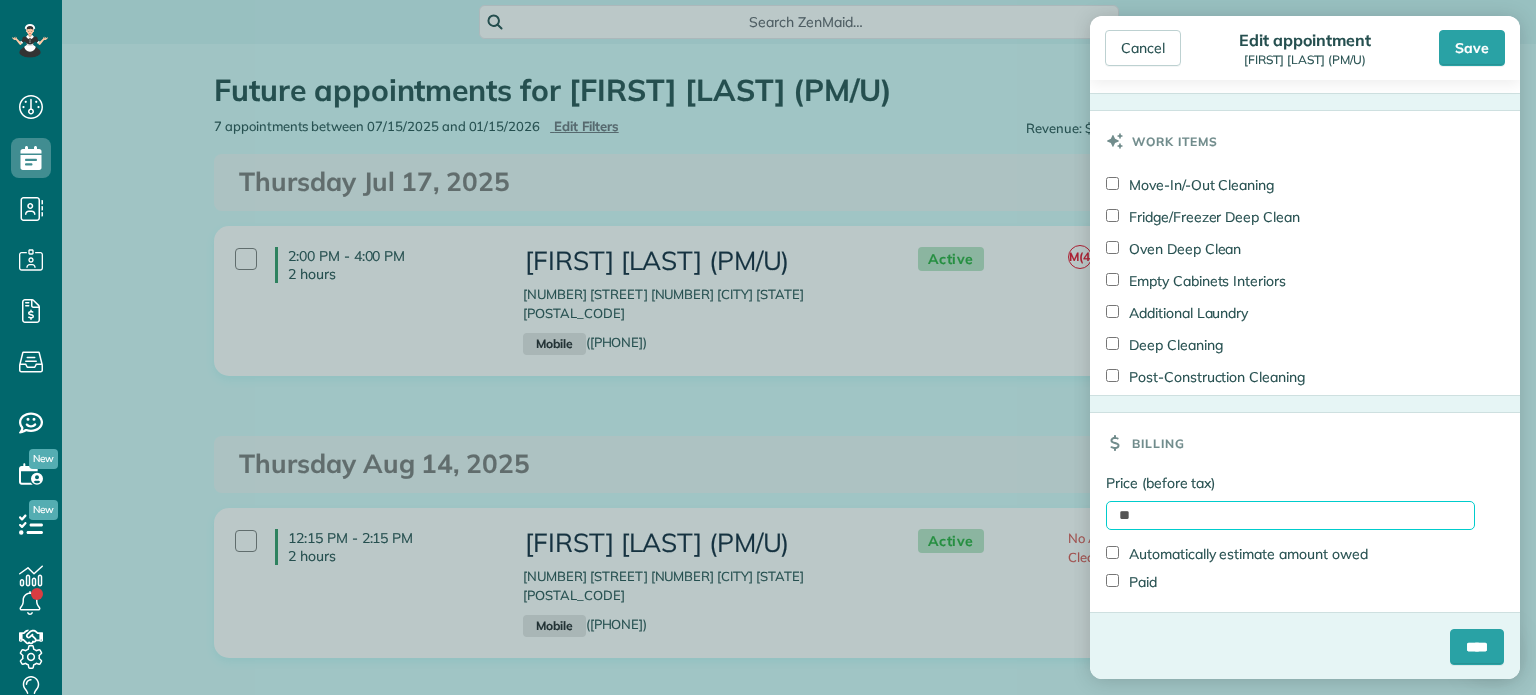 type on "**" 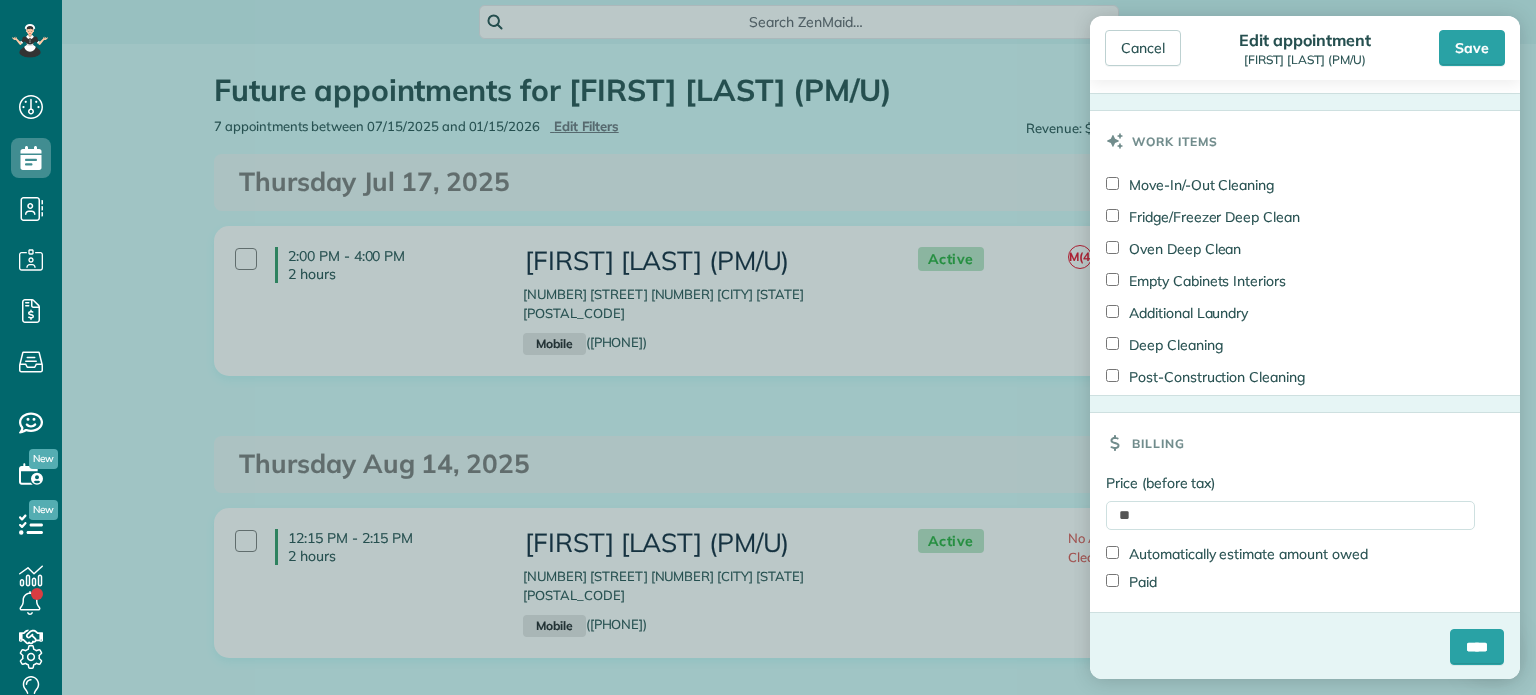 click on "Billing" at bounding box center (1305, 443) 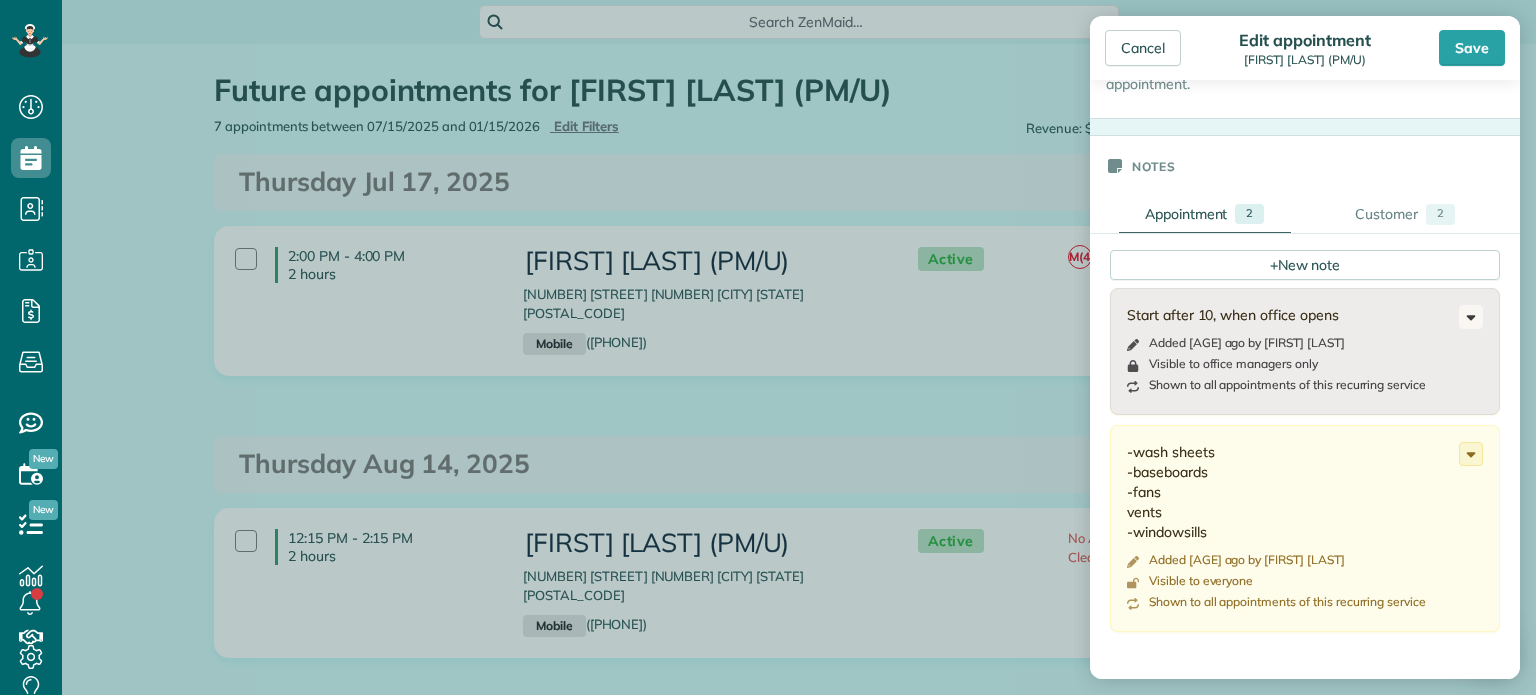 scroll, scrollTop: 540, scrollLeft: 0, axis: vertical 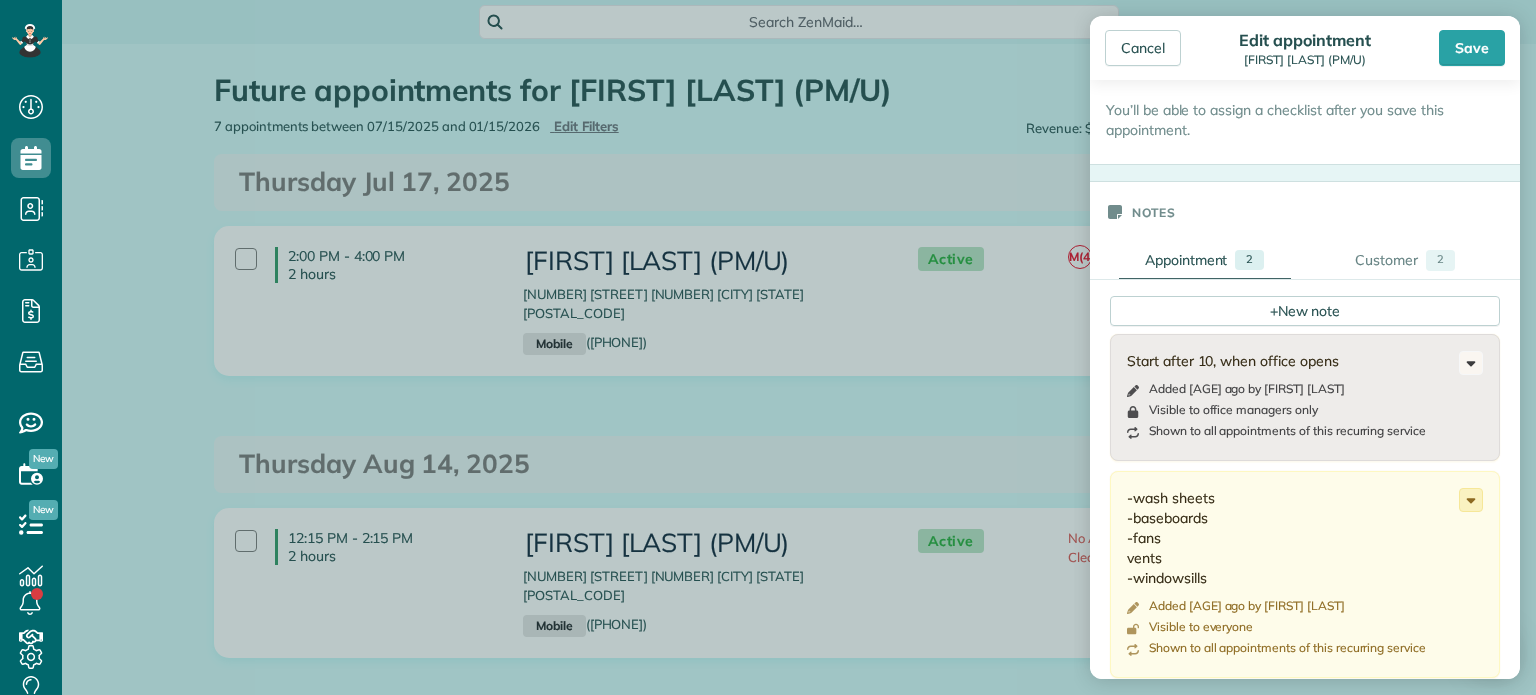 click 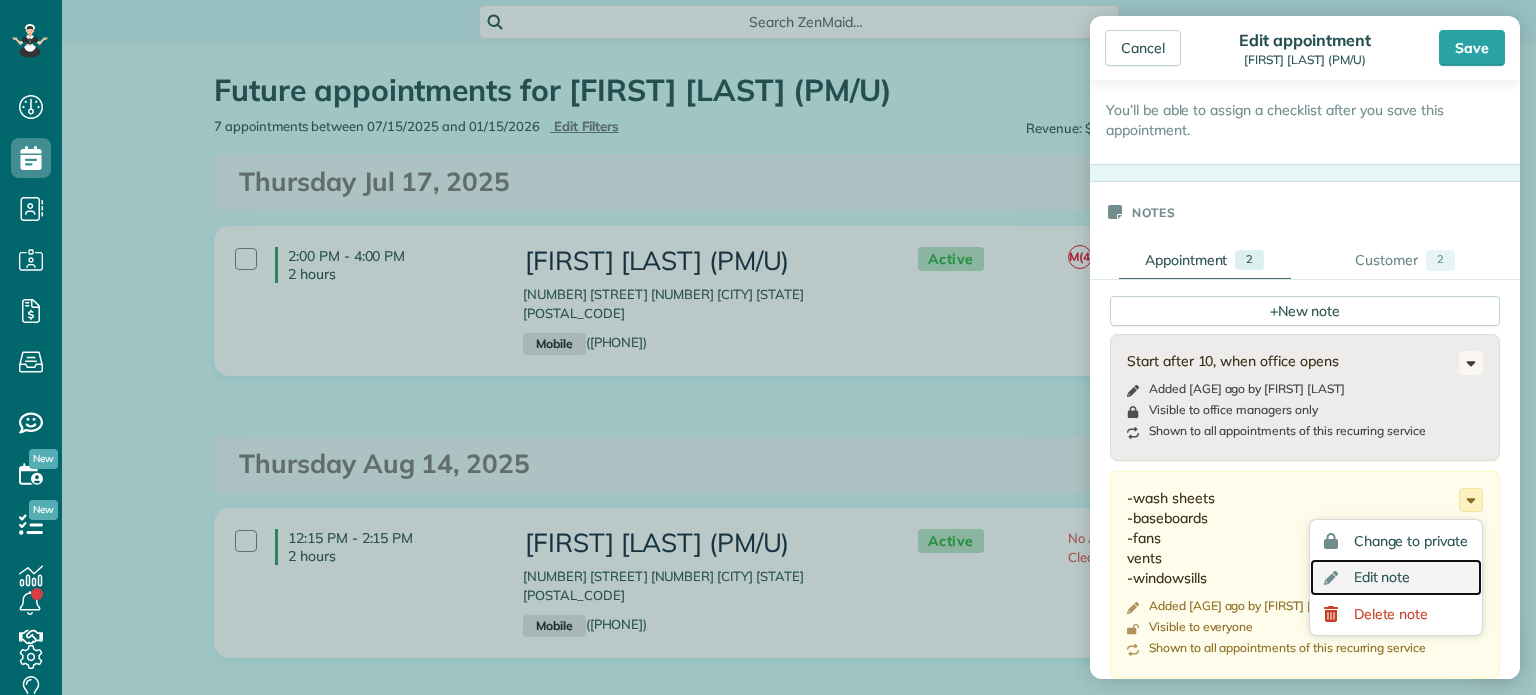 click on "Edit note" at bounding box center [1382, 577] 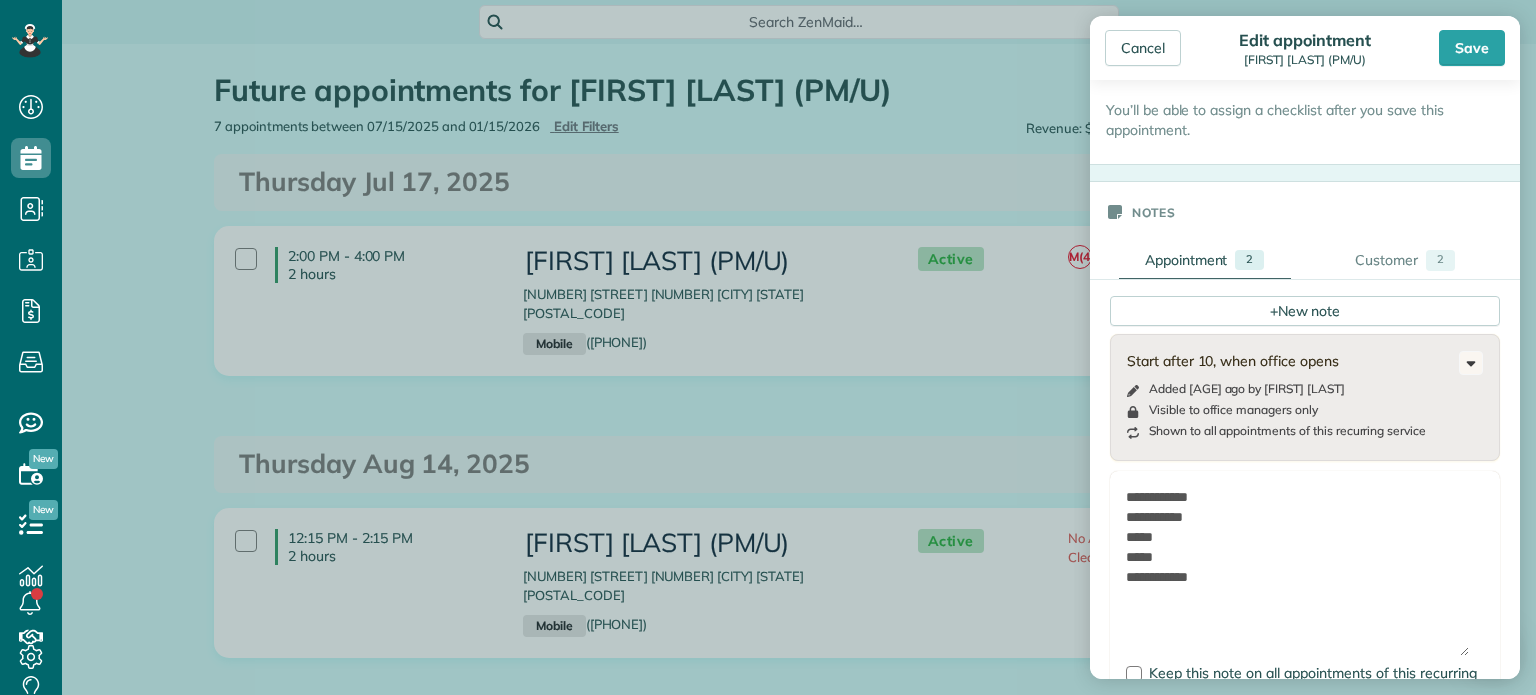 drag, startPoint x: 1465, startPoint y: 546, endPoint x: 1473, endPoint y: 645, distance: 99.32271 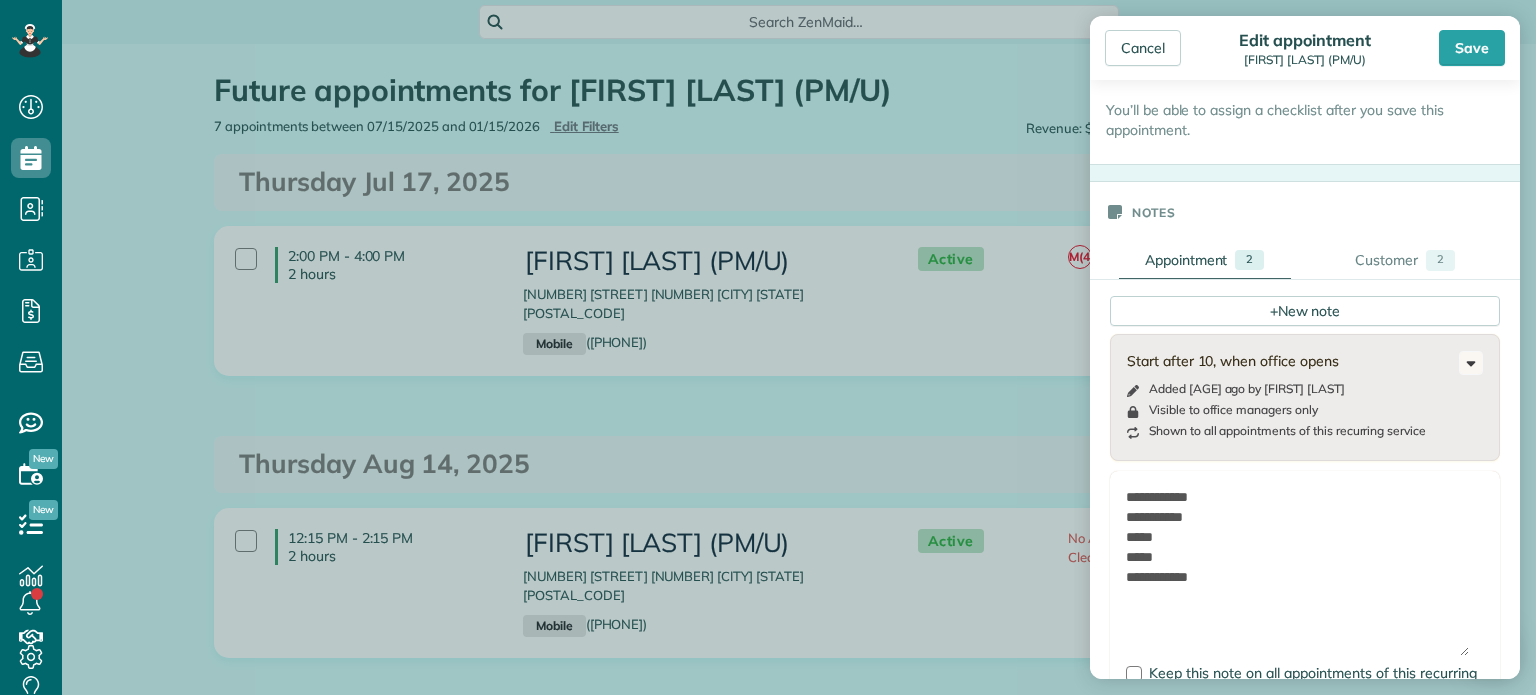 click on "**********" at bounding box center (1305, 625) 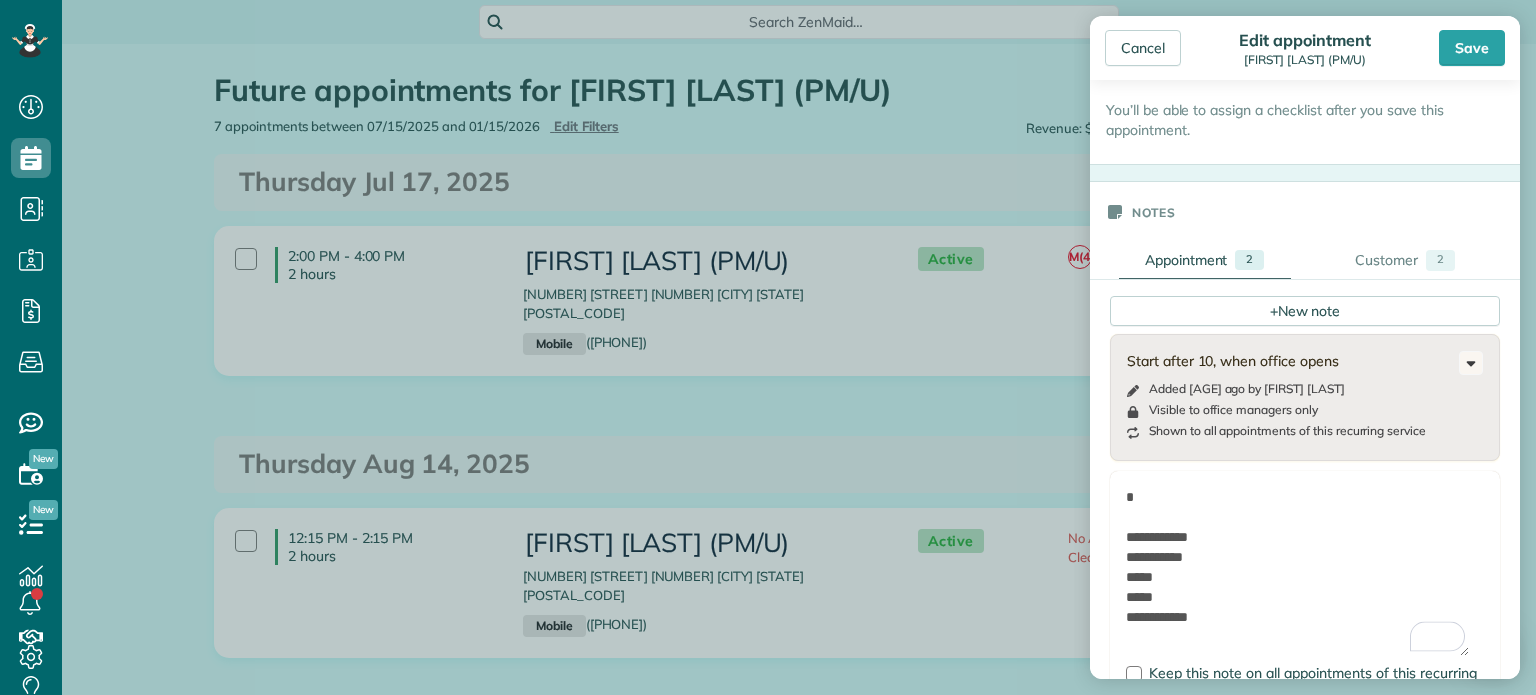 click on "**********" at bounding box center [1297, 571] 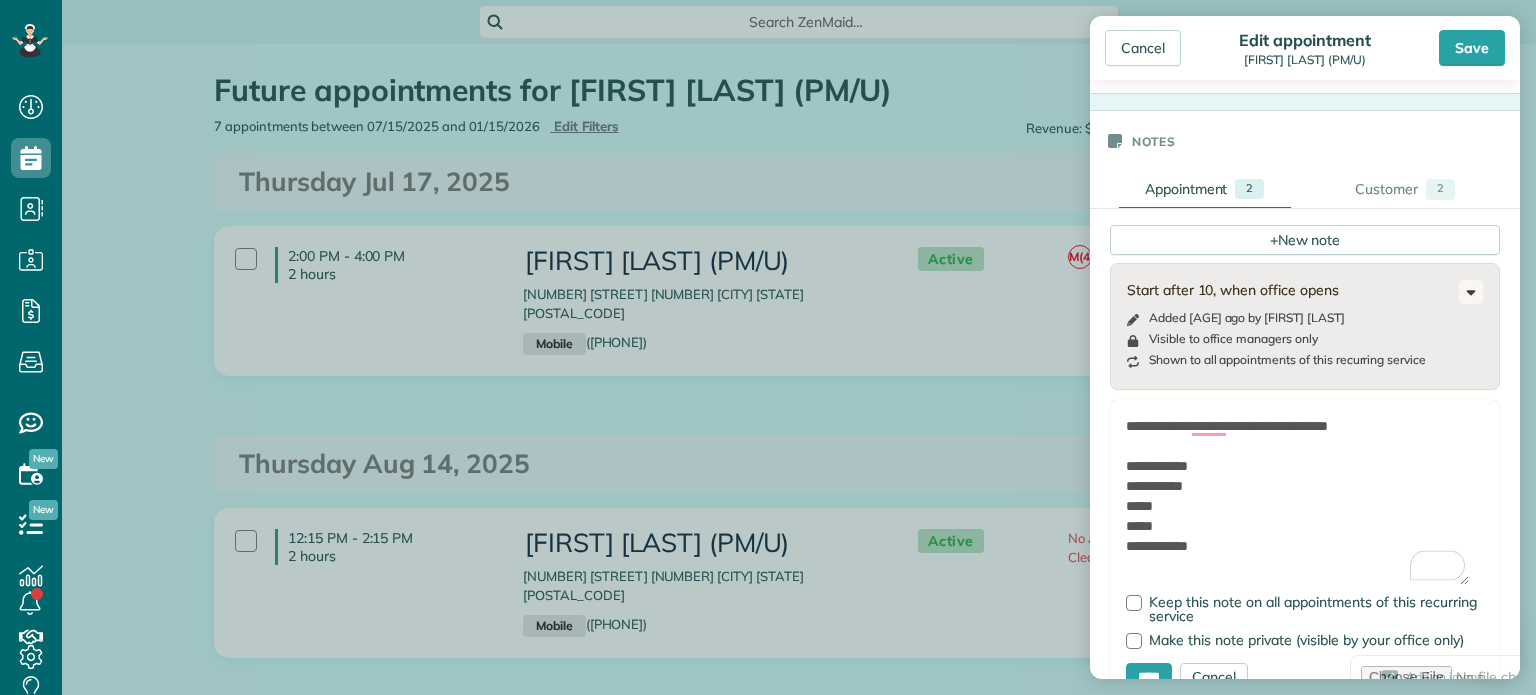 scroll, scrollTop: 640, scrollLeft: 0, axis: vertical 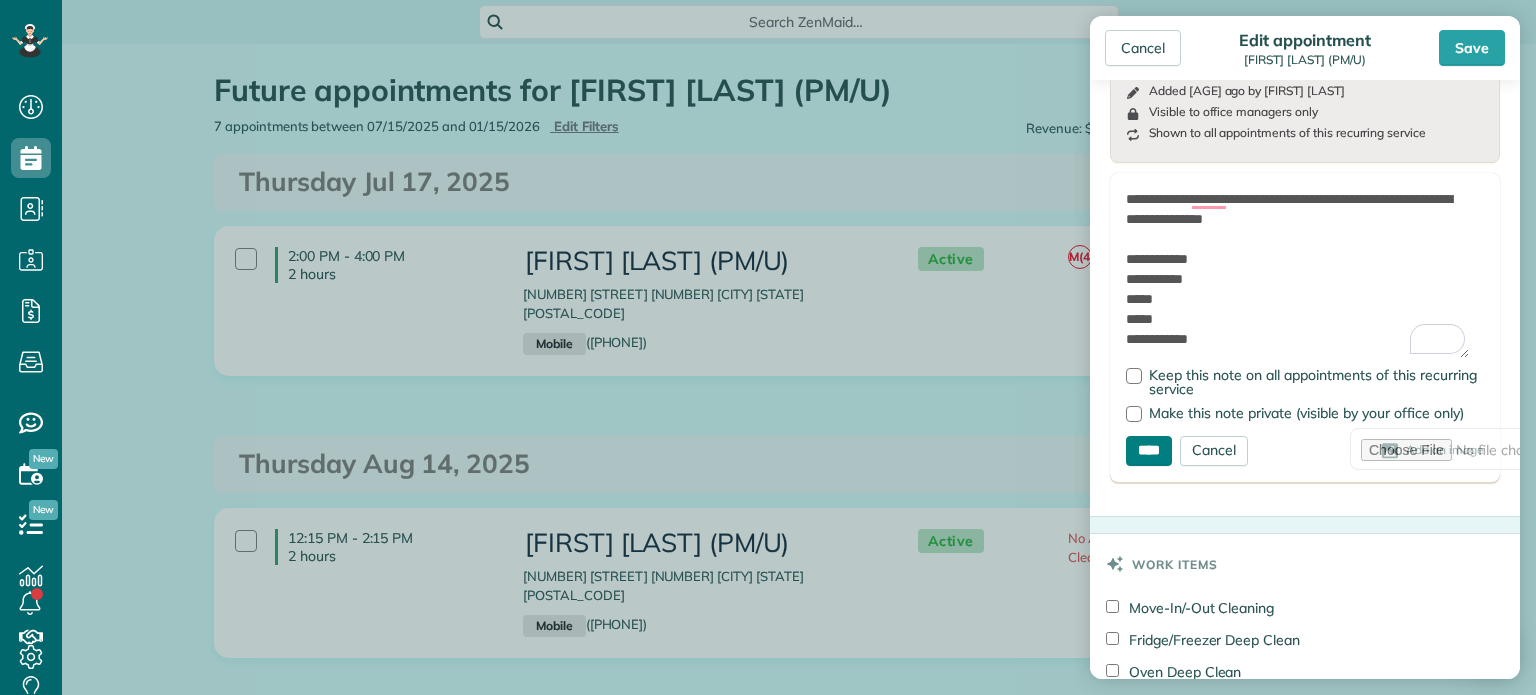 type on "**********" 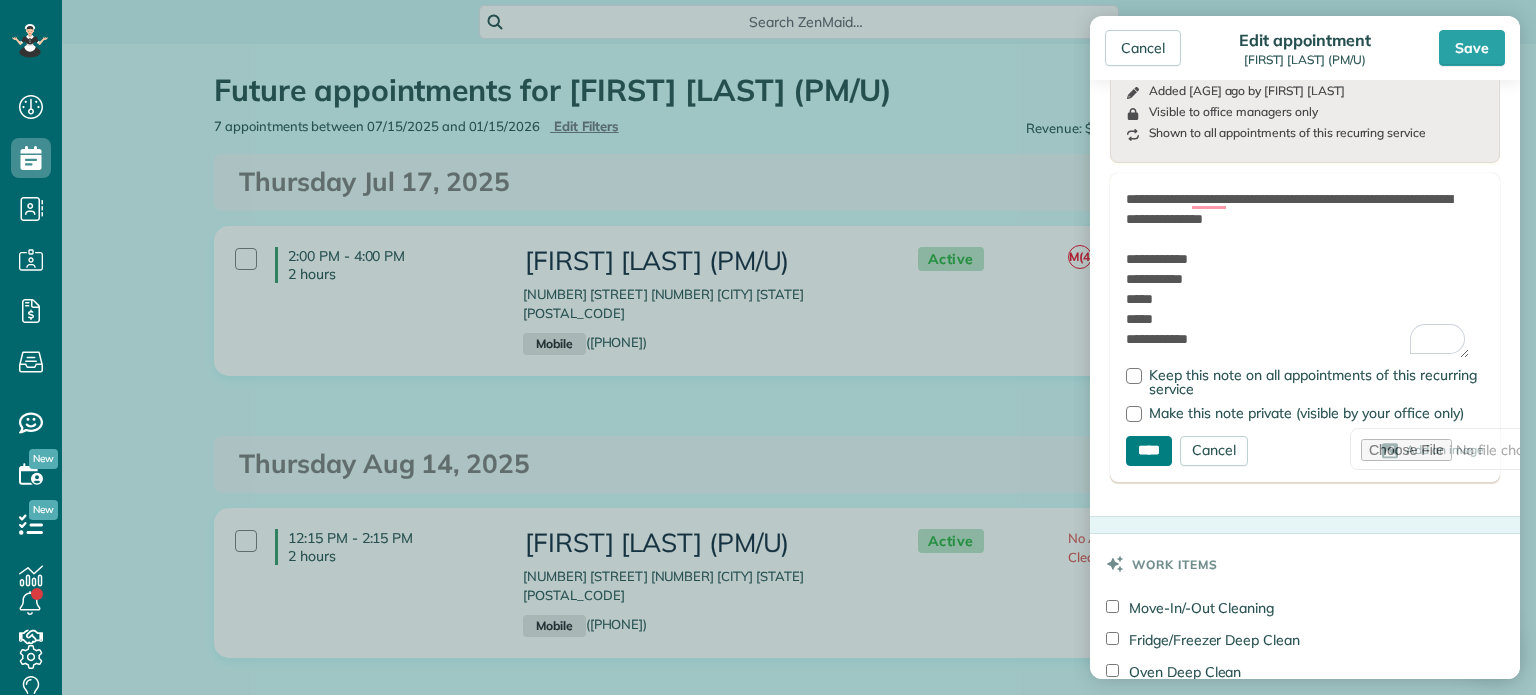click on "****" at bounding box center [1149, 451] 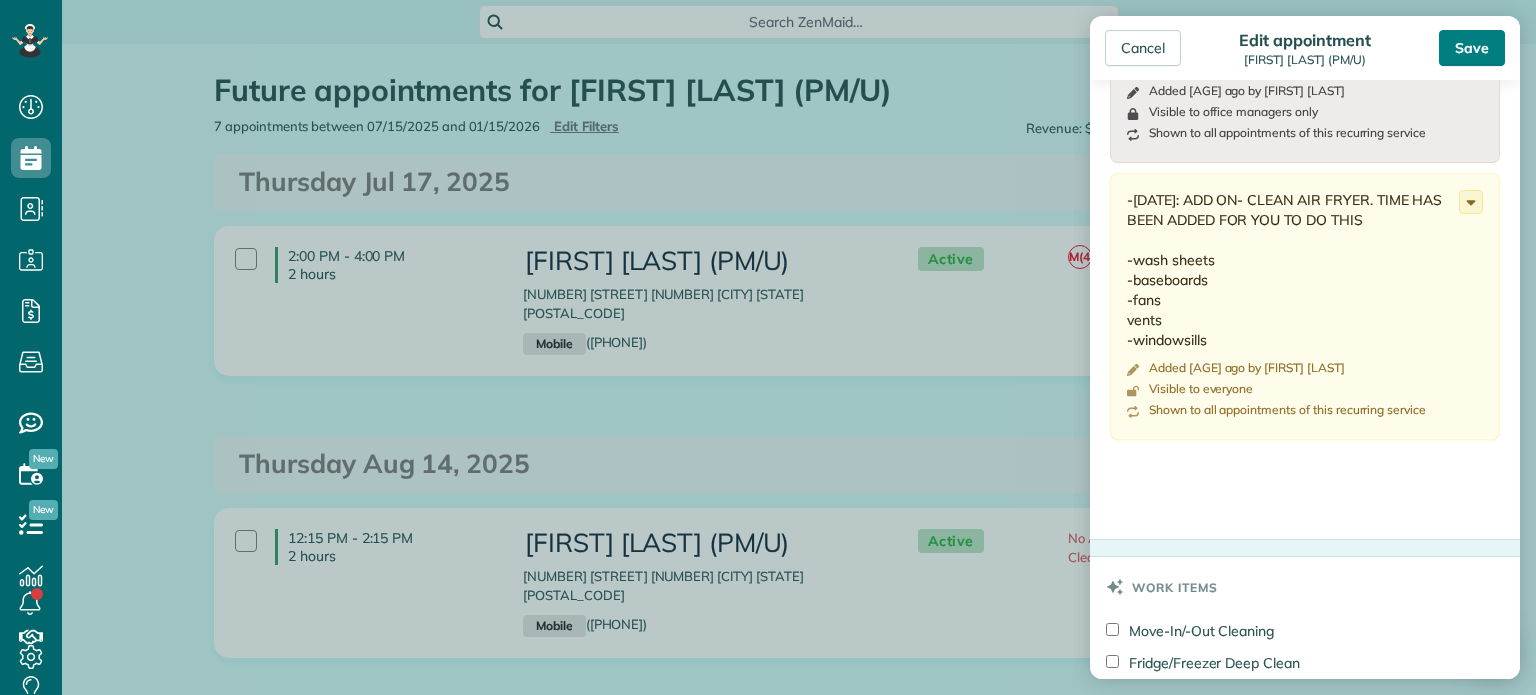 click on "Save" at bounding box center [1472, 48] 